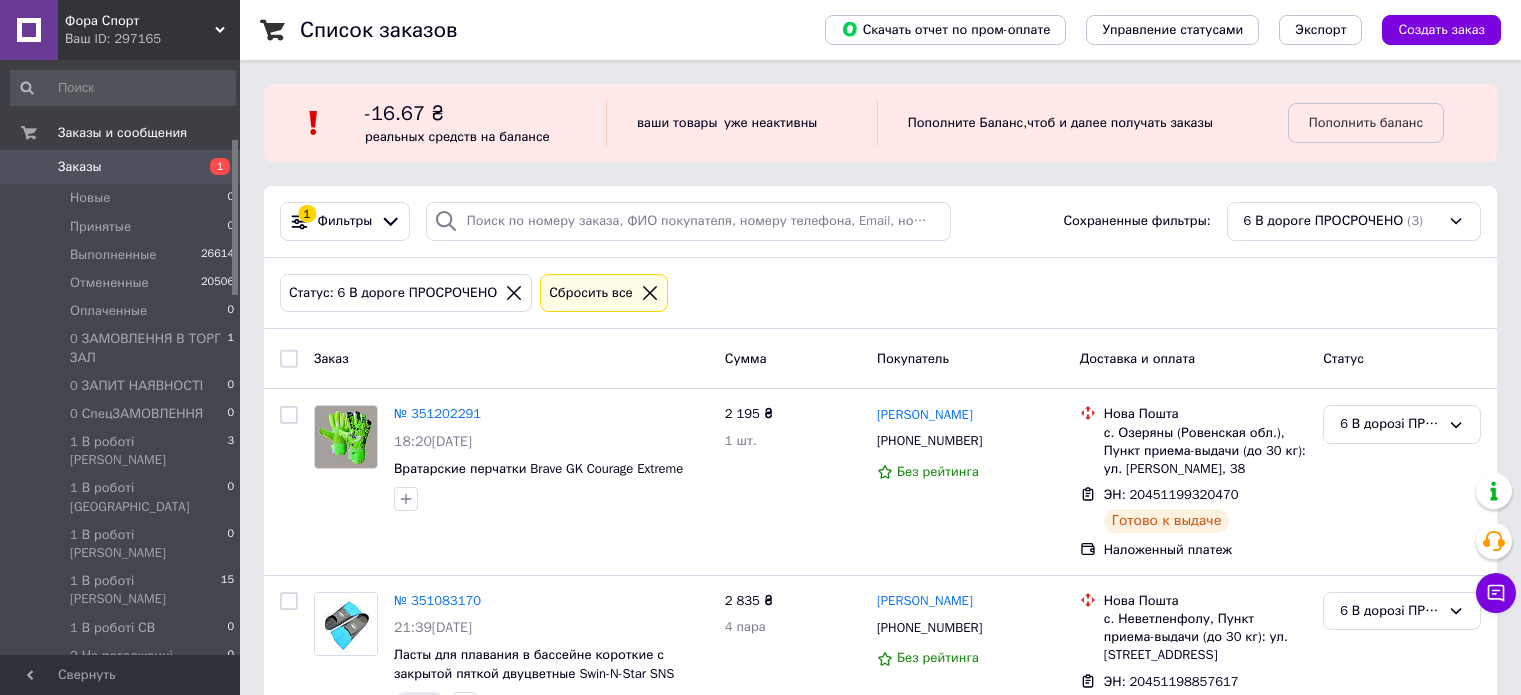 scroll, scrollTop: 0, scrollLeft: 0, axis: both 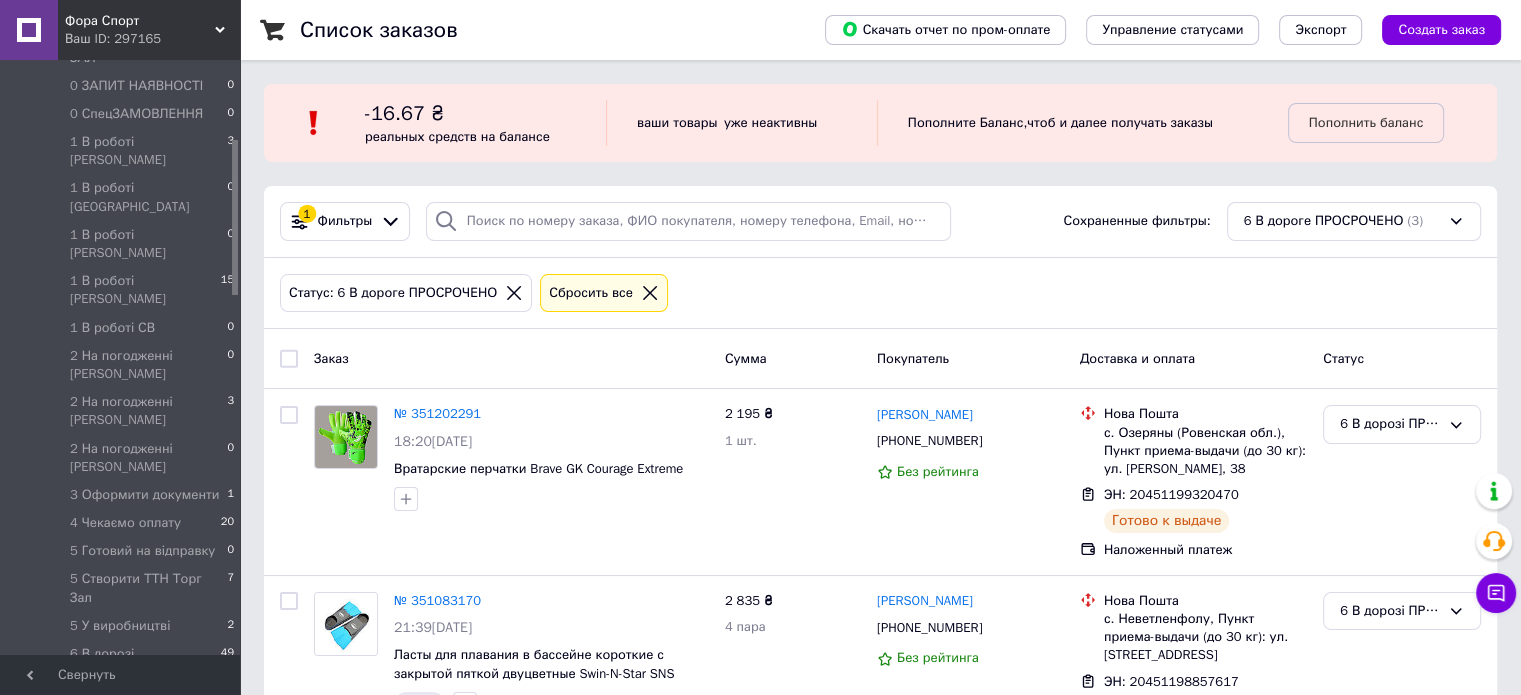 click on "6 Наша відправка" at bounding box center [125, 757] 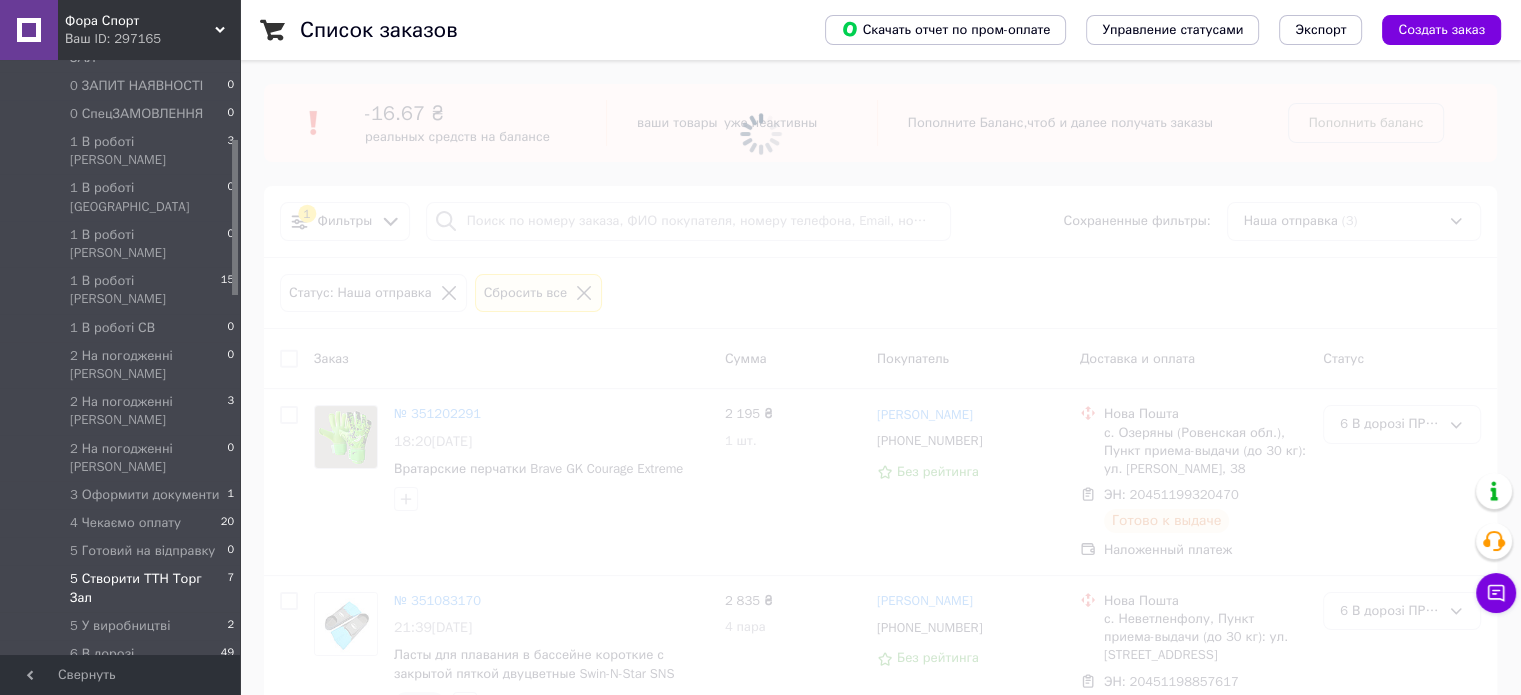 click on "5 Створити ТТН Торг Зал" at bounding box center (148, 588) 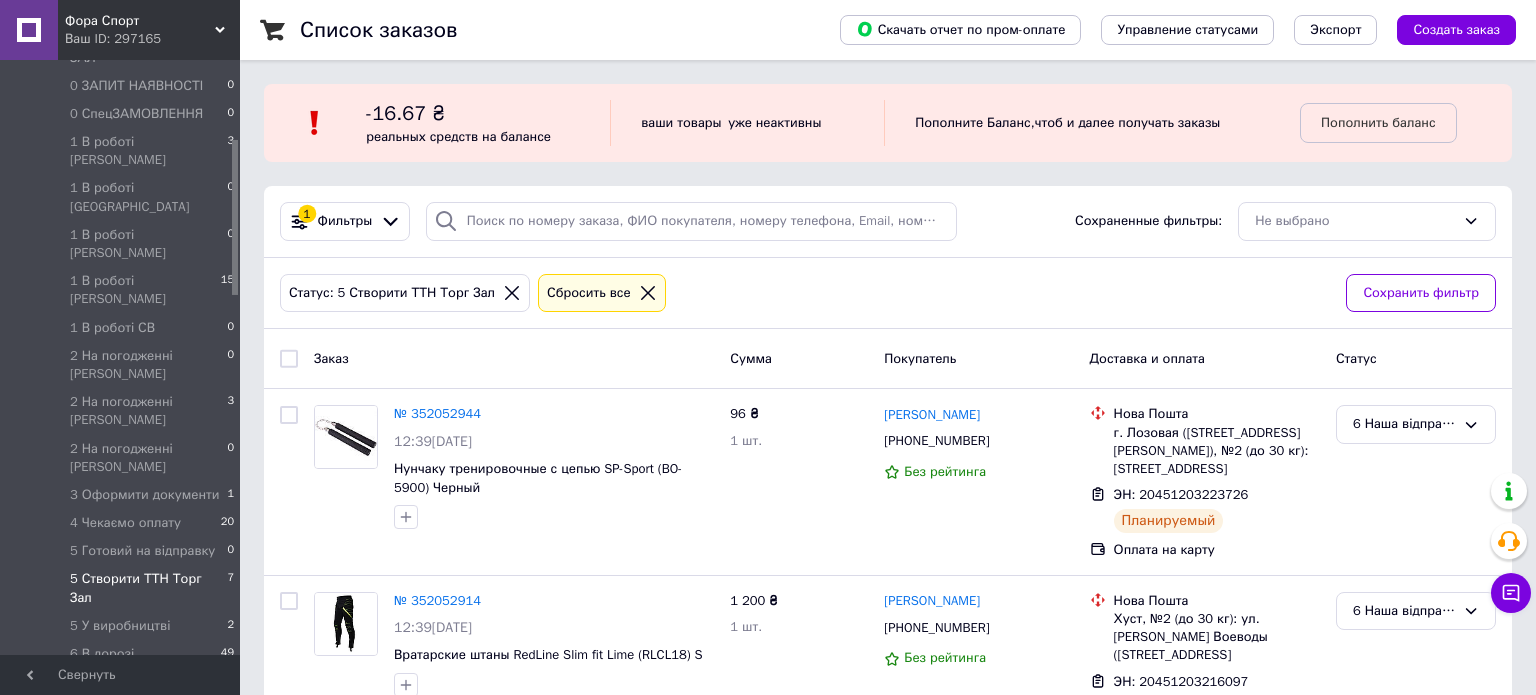 click on "5 Створити ТТН Торг Зал" at bounding box center [148, 588] 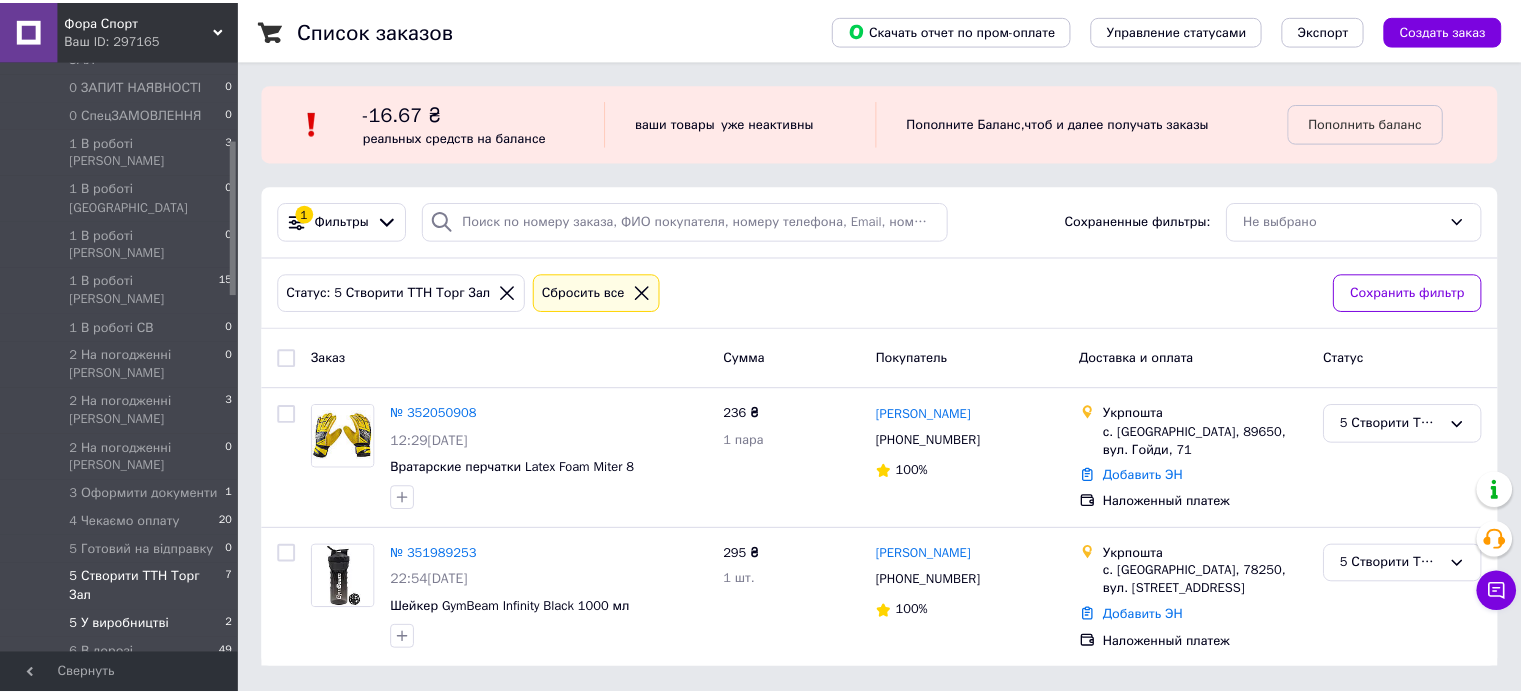 scroll, scrollTop: 400, scrollLeft: 0, axis: vertical 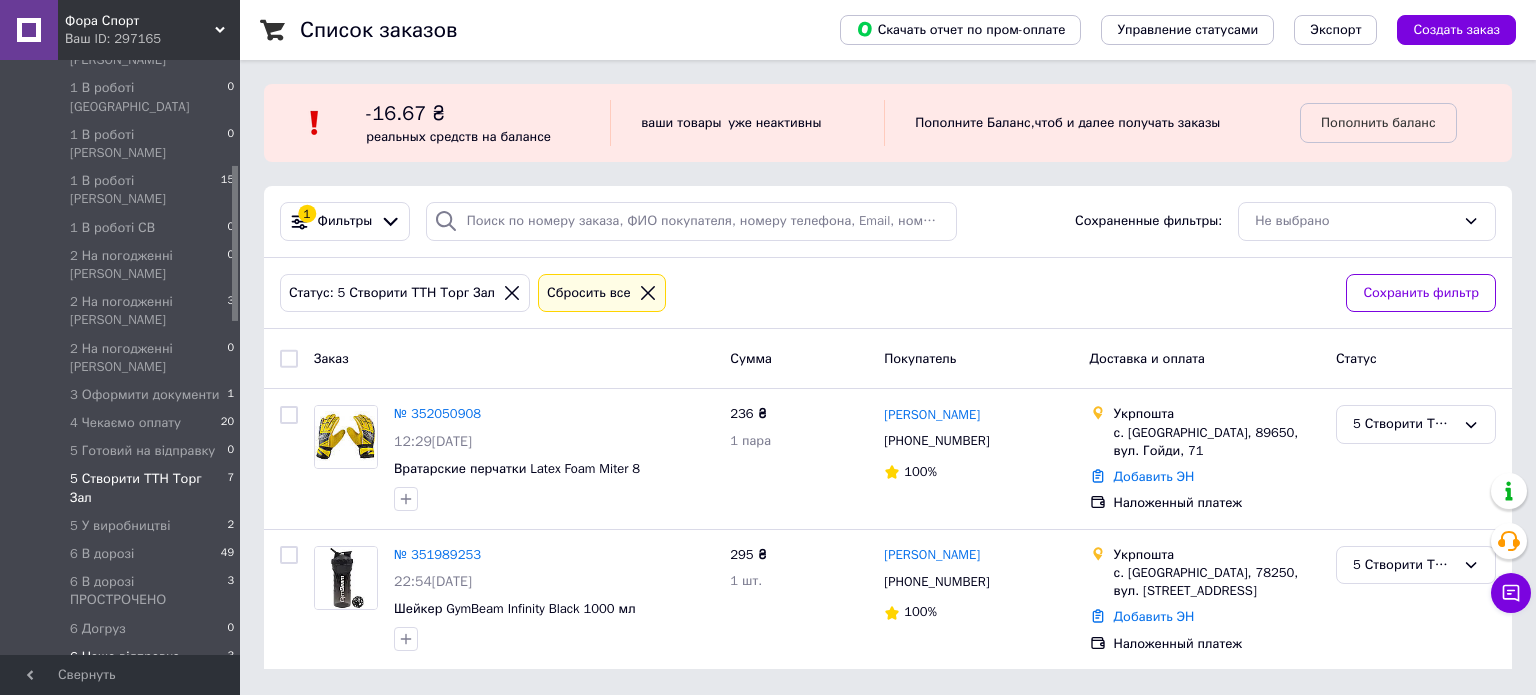 click on "6 Наша відправка 3" at bounding box center [123, 657] 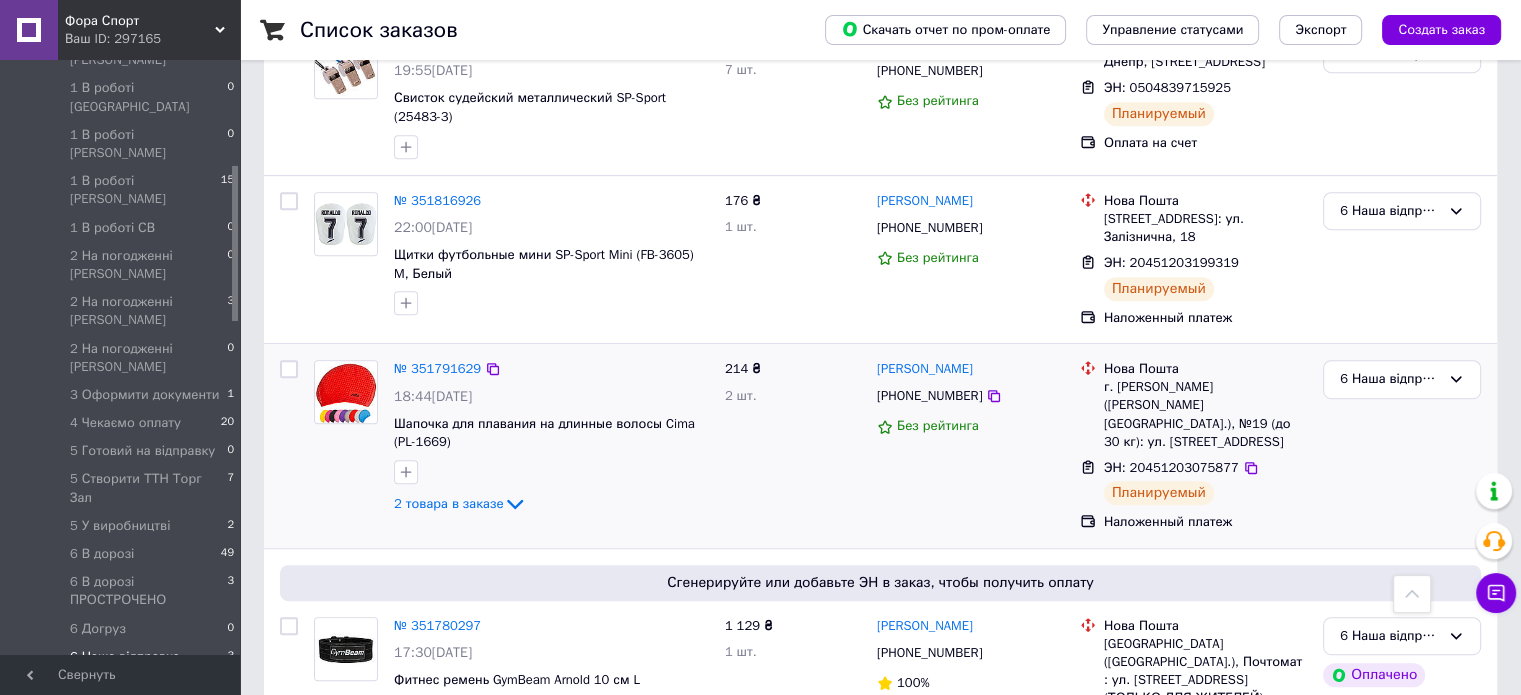 scroll, scrollTop: 1100, scrollLeft: 0, axis: vertical 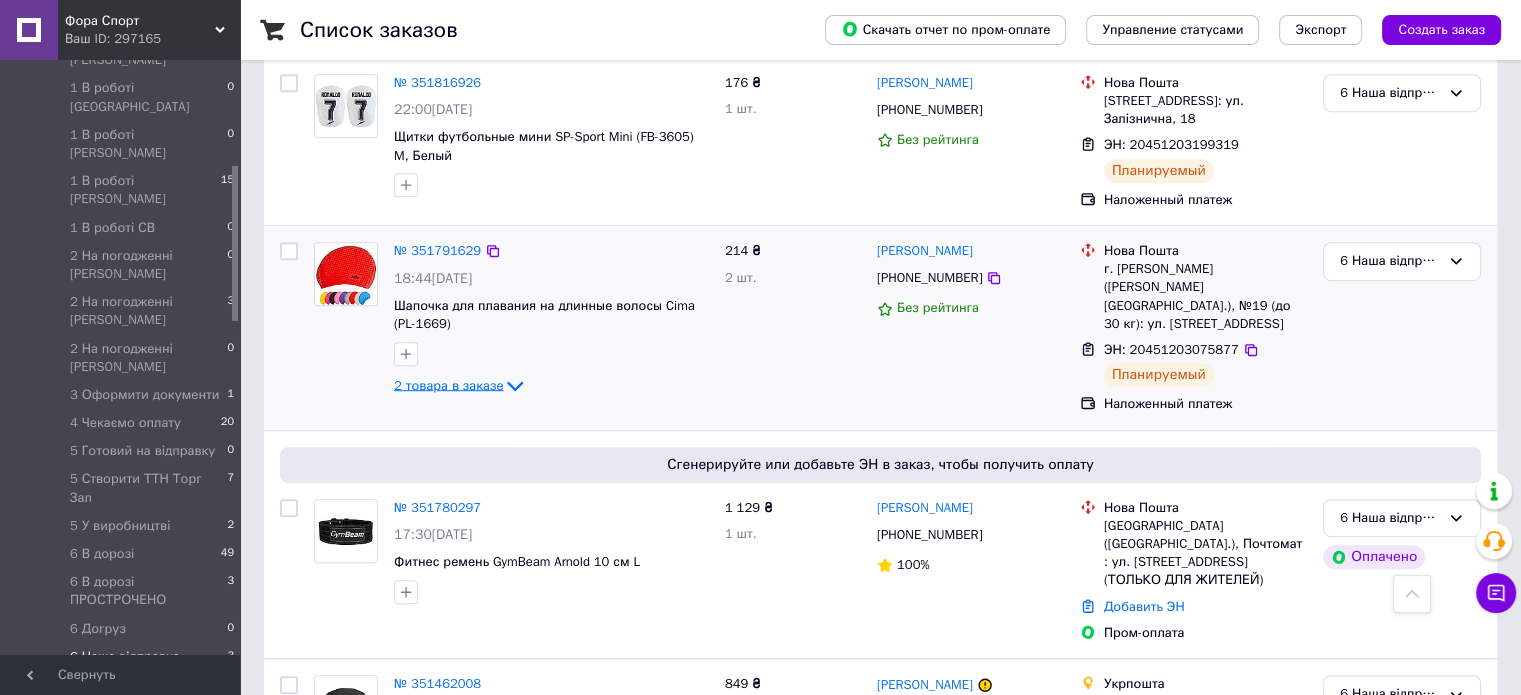 click 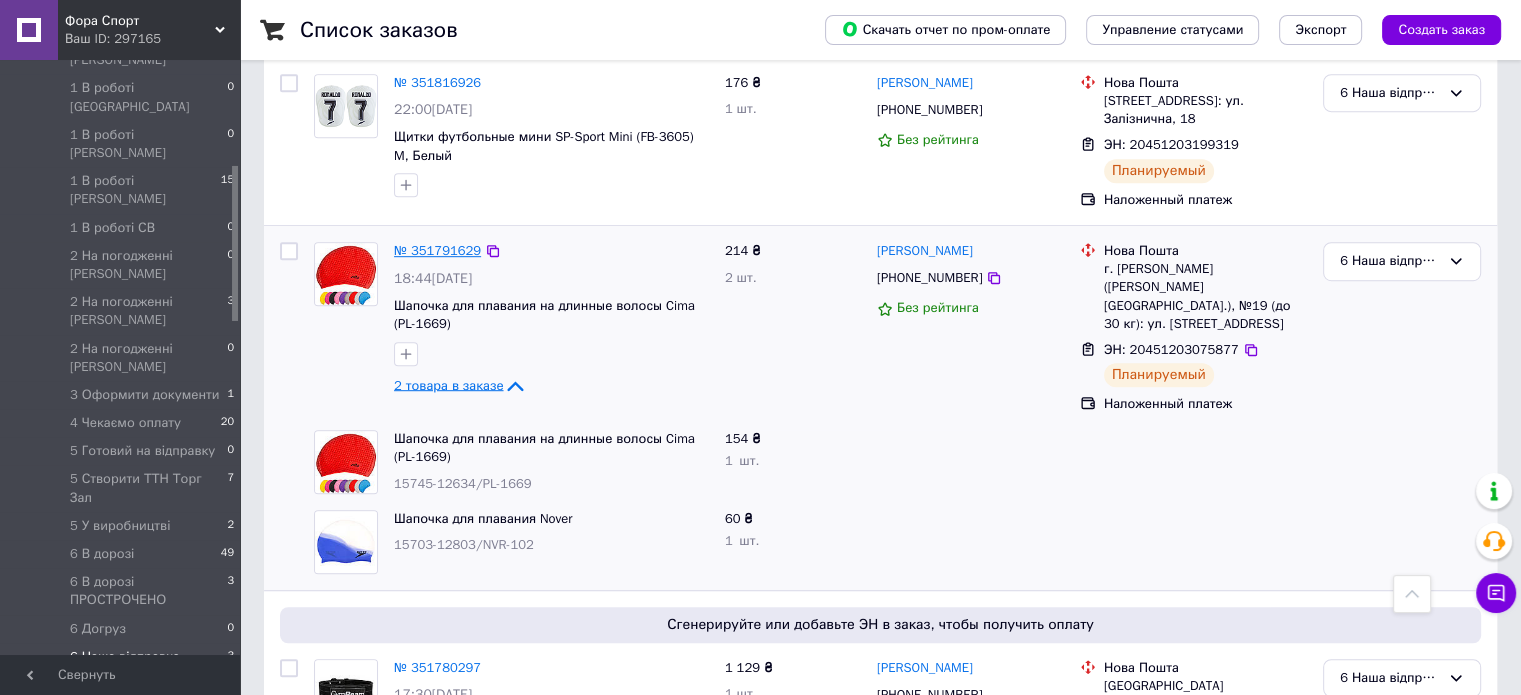 click on "№ 351791629" at bounding box center [437, 250] 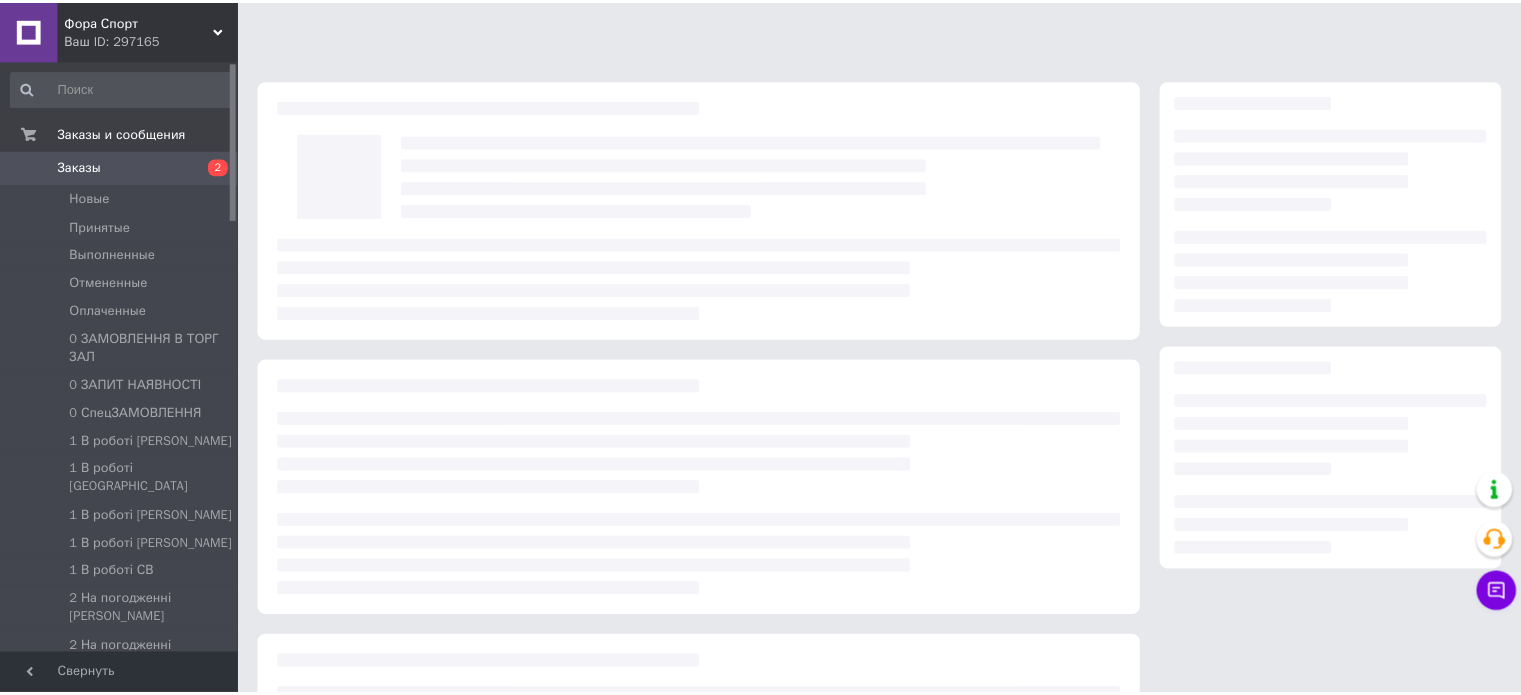 scroll, scrollTop: 0, scrollLeft: 0, axis: both 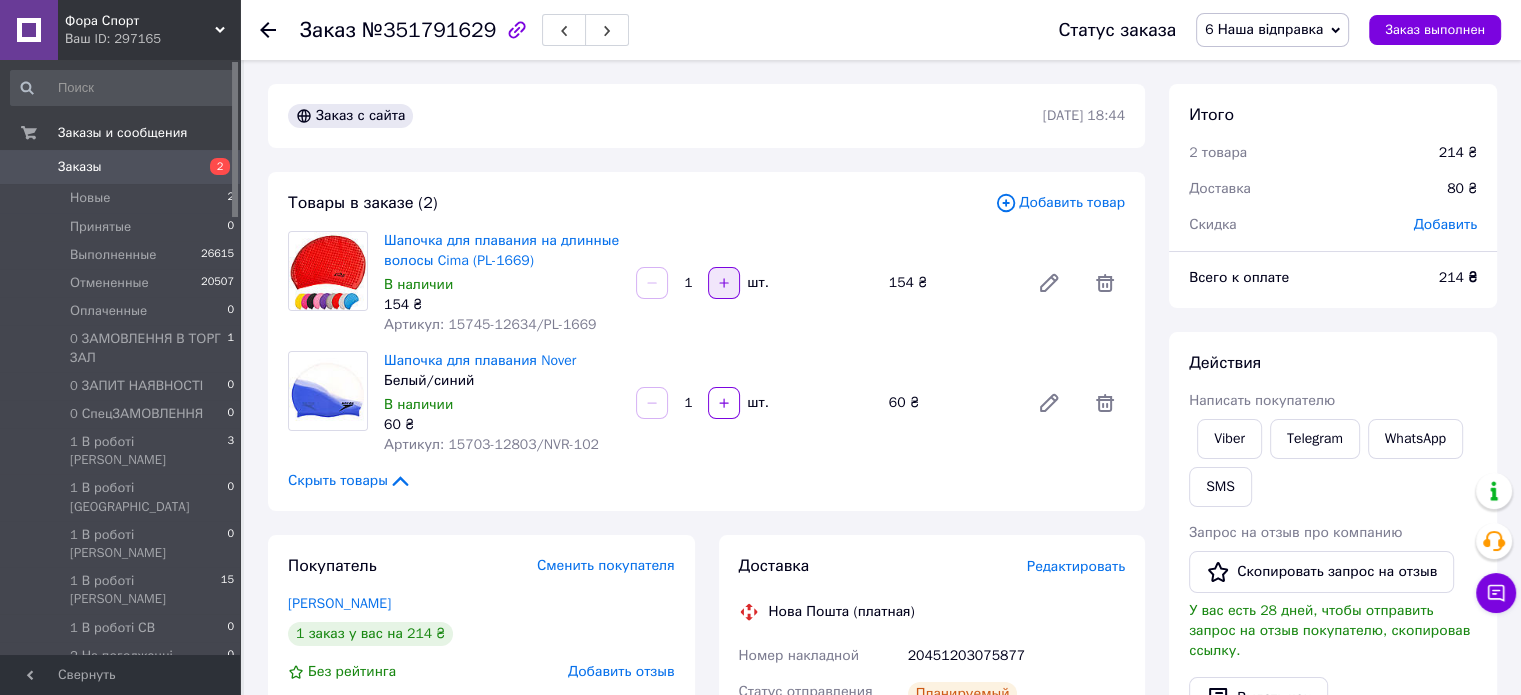 click 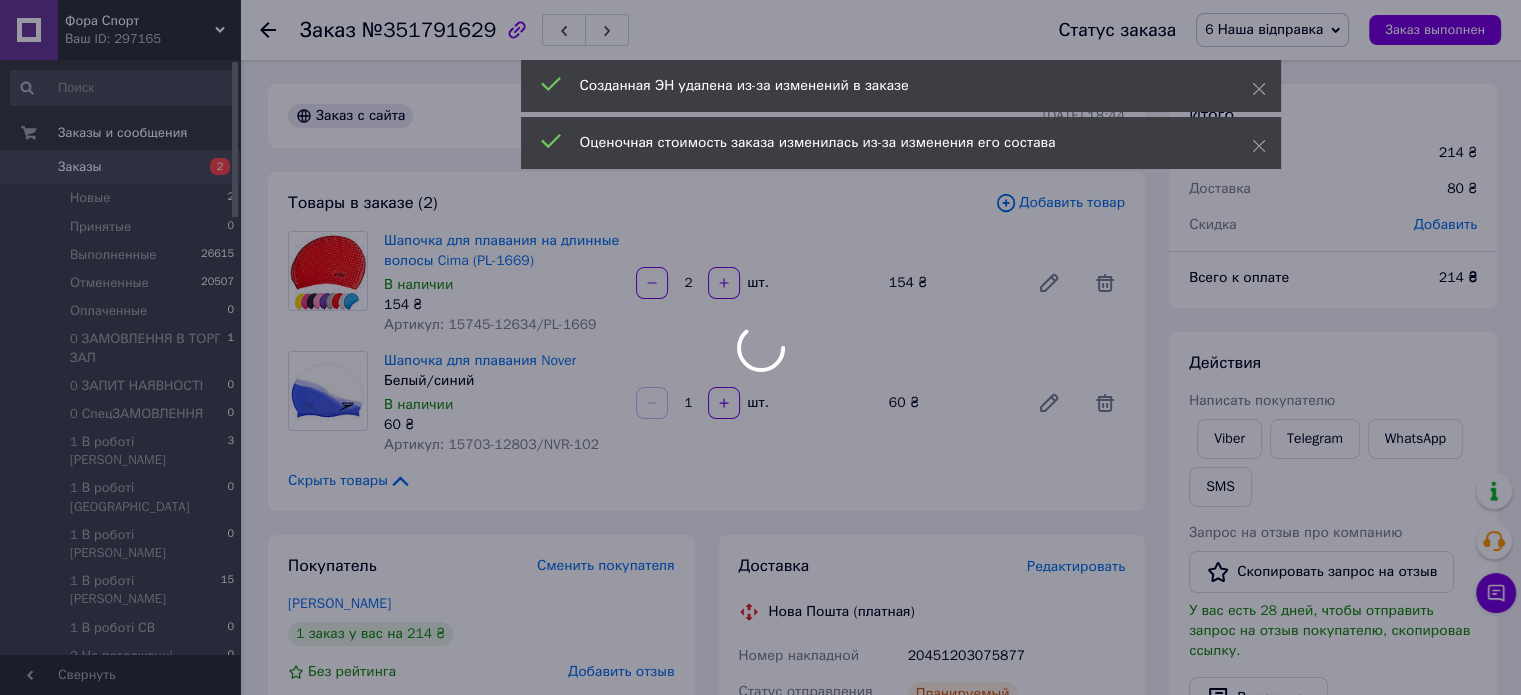 scroll, scrollTop: 185, scrollLeft: 0, axis: vertical 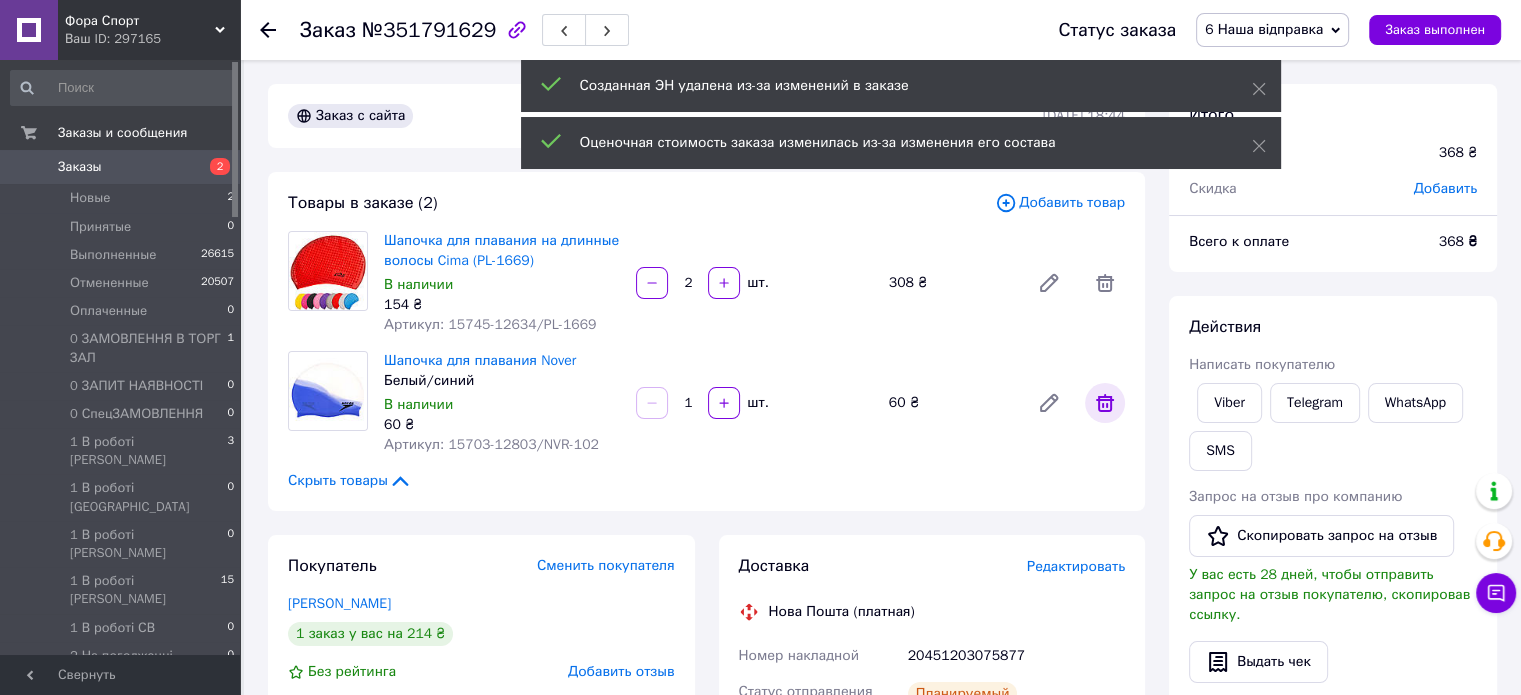 click 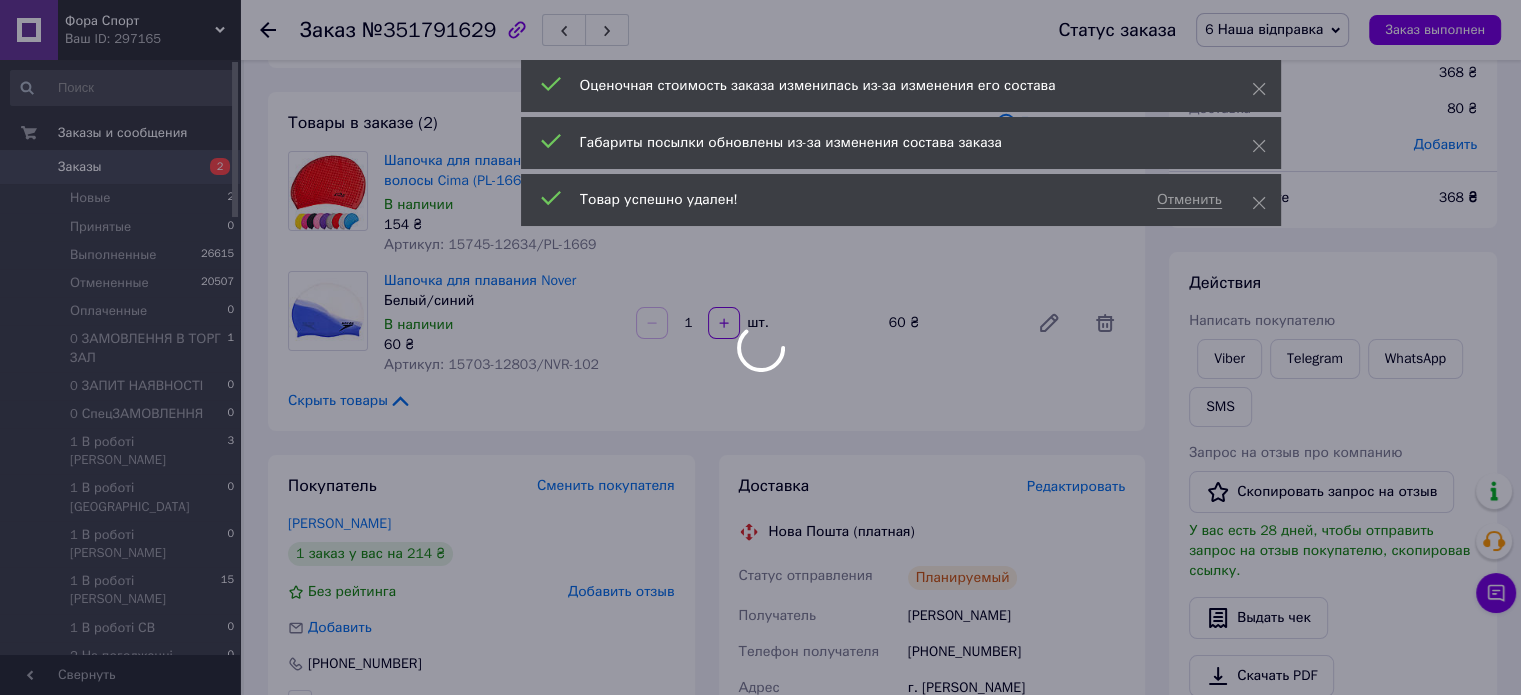 scroll, scrollTop: 300, scrollLeft: 0, axis: vertical 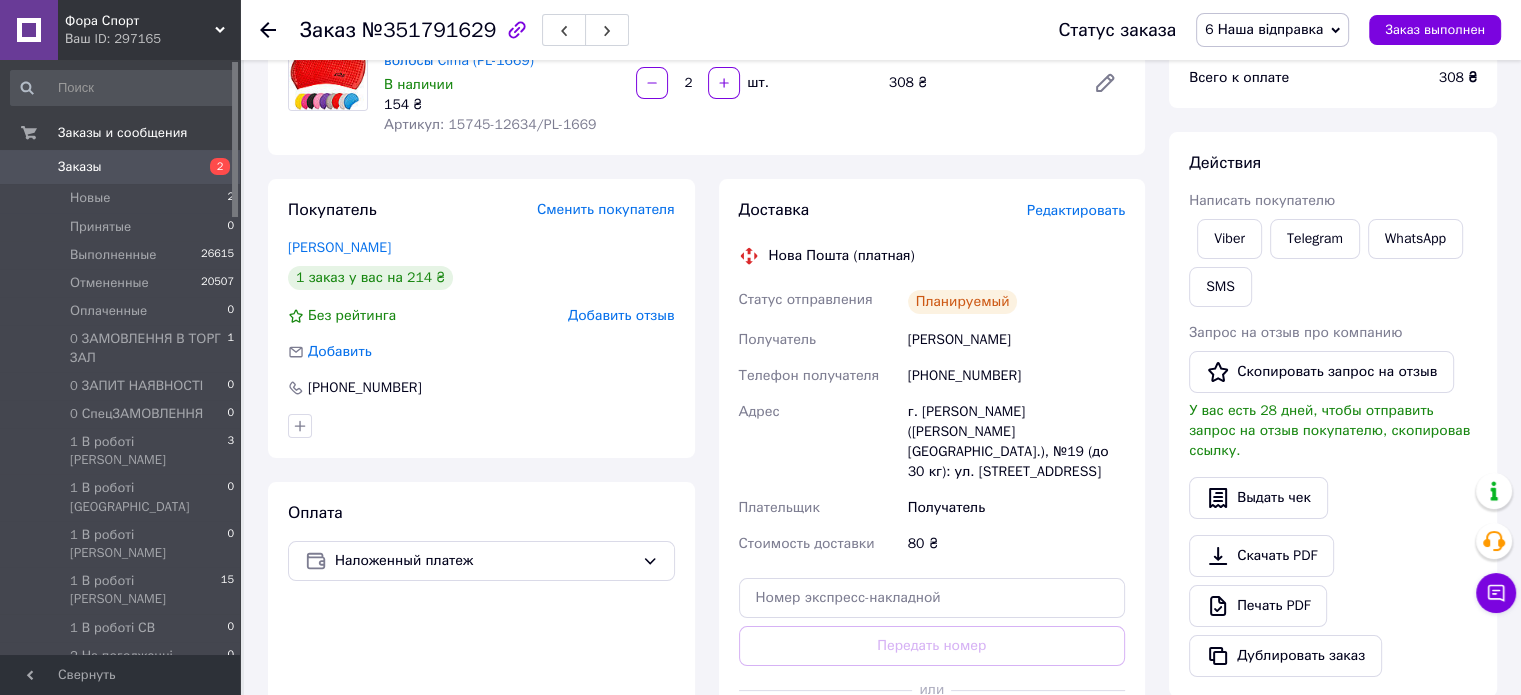 click on "6 Наша відправка" at bounding box center (1272, 30) 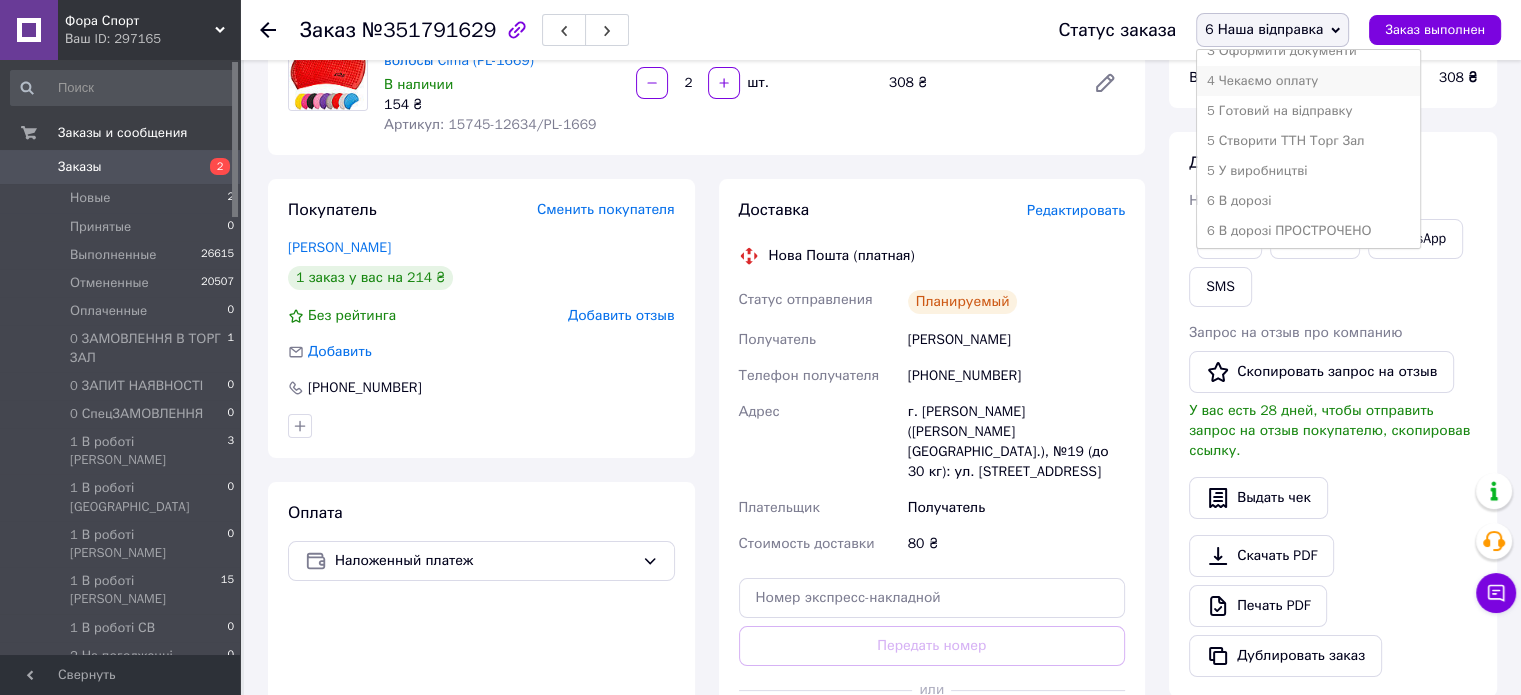scroll, scrollTop: 500, scrollLeft: 0, axis: vertical 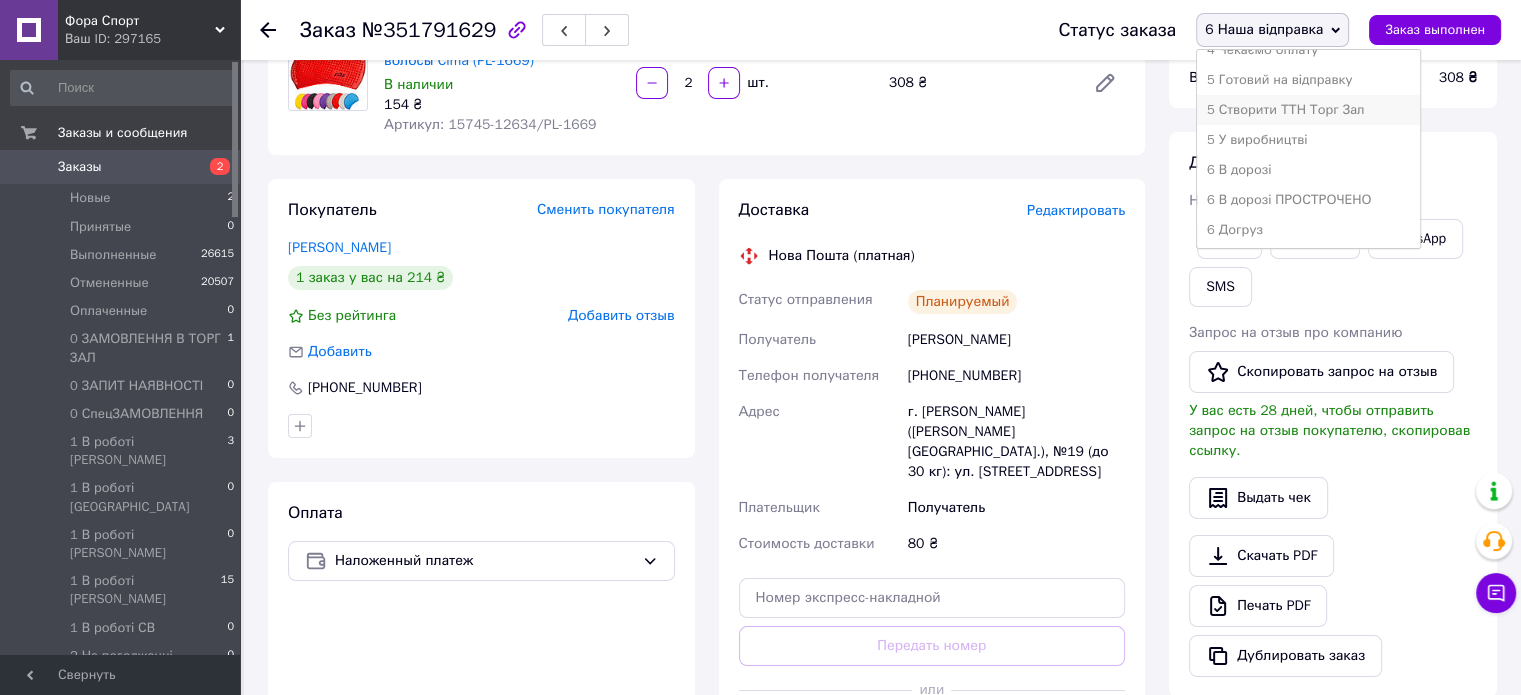 click on "5 Створити ТТН Торг Зал" at bounding box center (1308, 110) 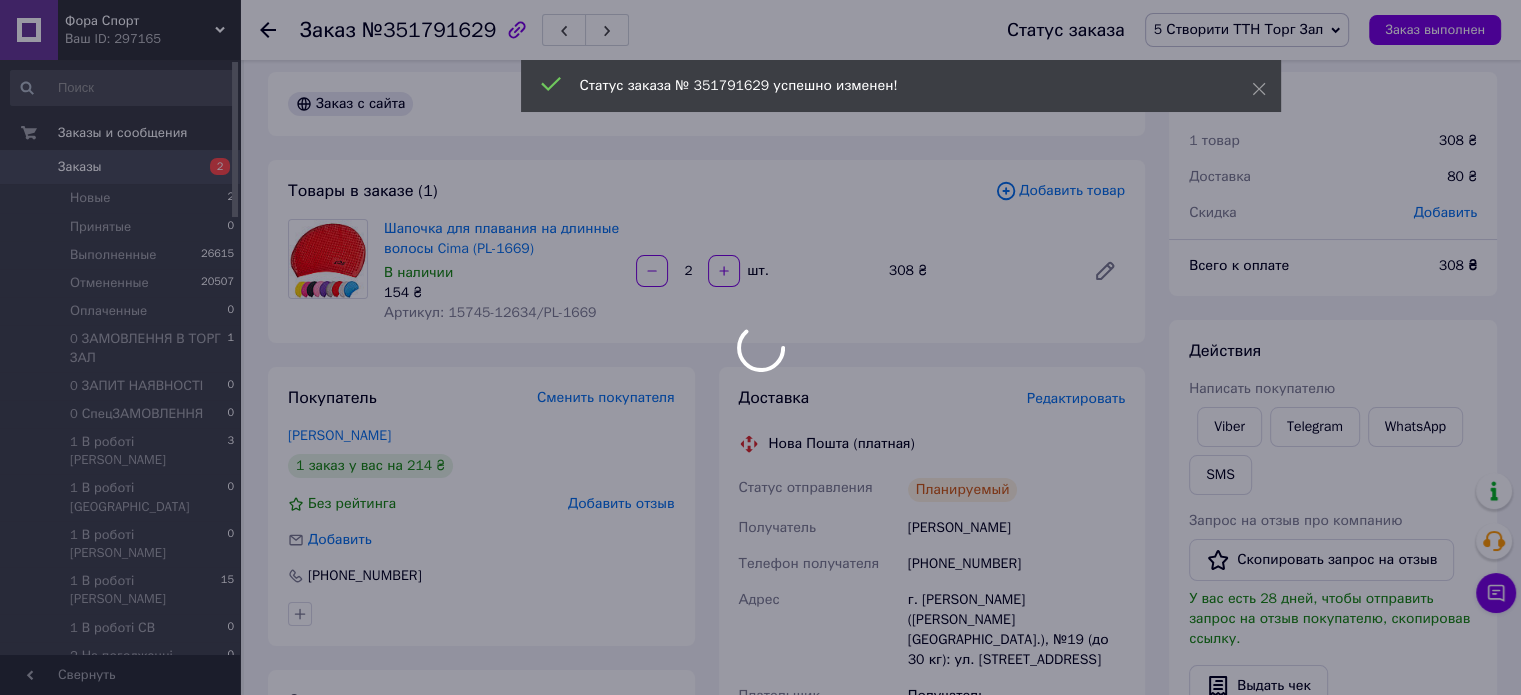 scroll, scrollTop: 0, scrollLeft: 0, axis: both 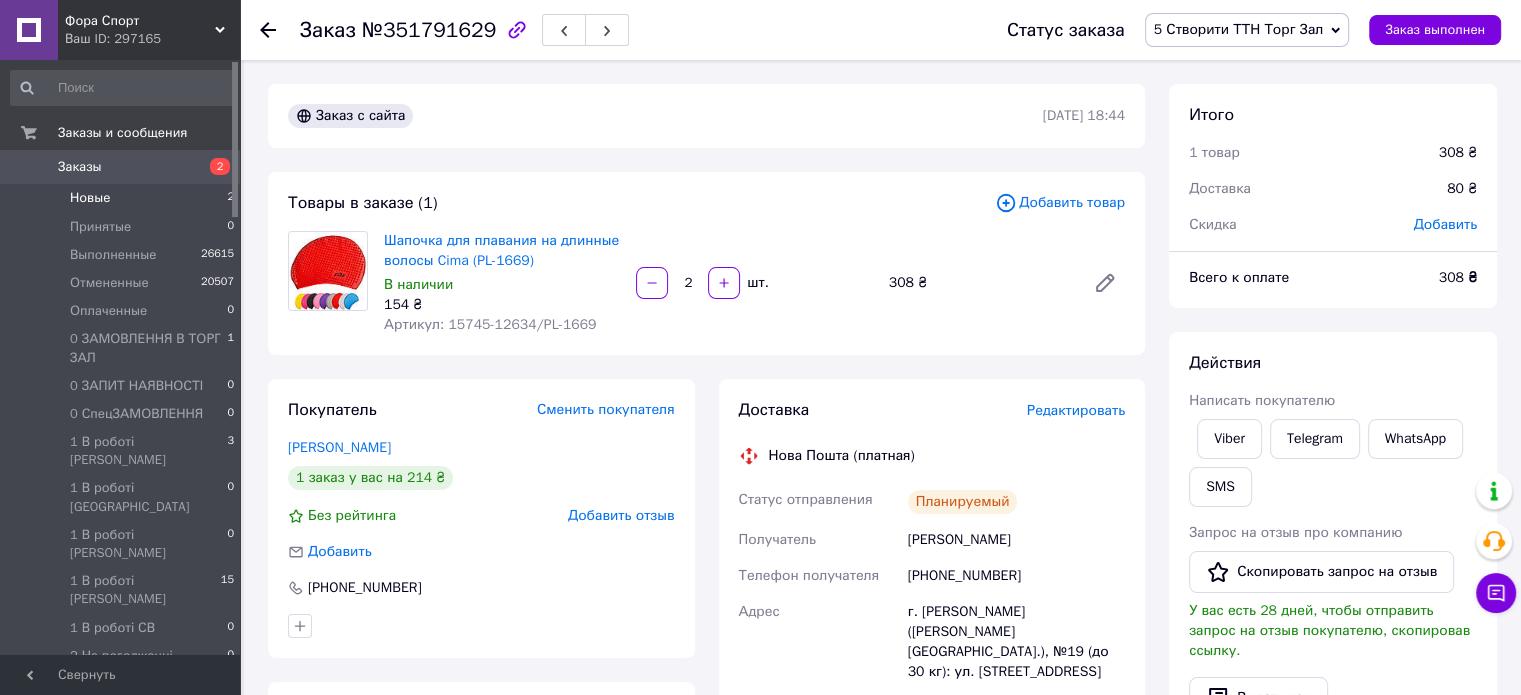 click on "Новые 2" at bounding box center (123, 198) 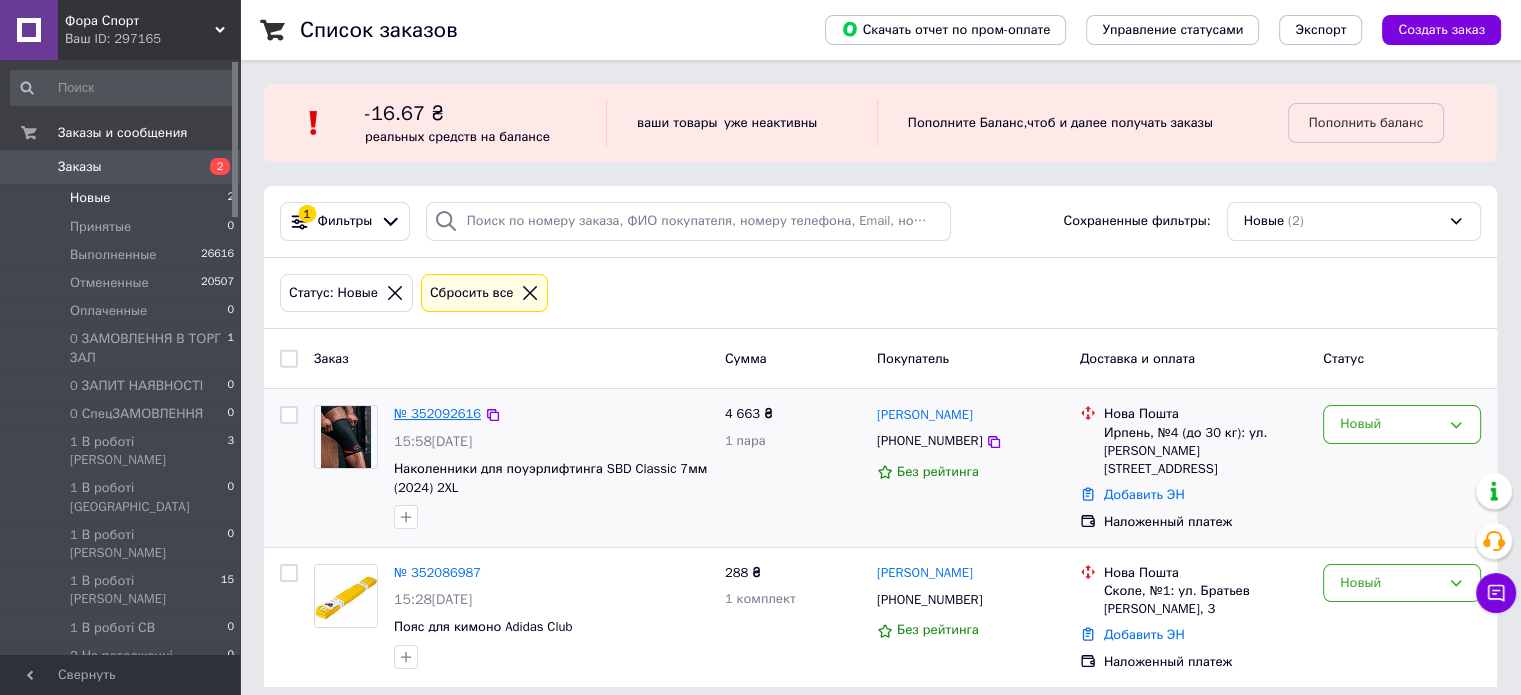 click on "№ 352092616" at bounding box center (437, 413) 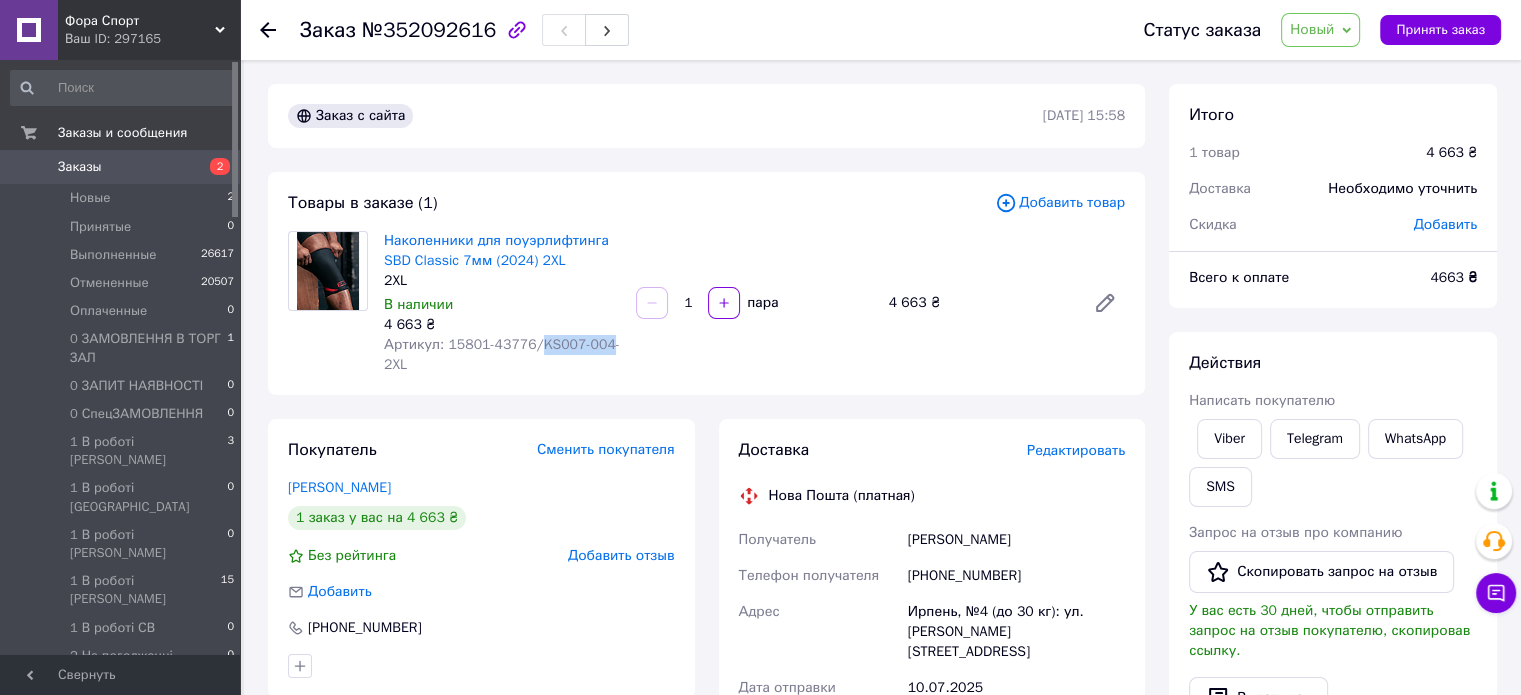 drag, startPoint x: 531, startPoint y: 345, endPoint x: 593, endPoint y: 345, distance: 62 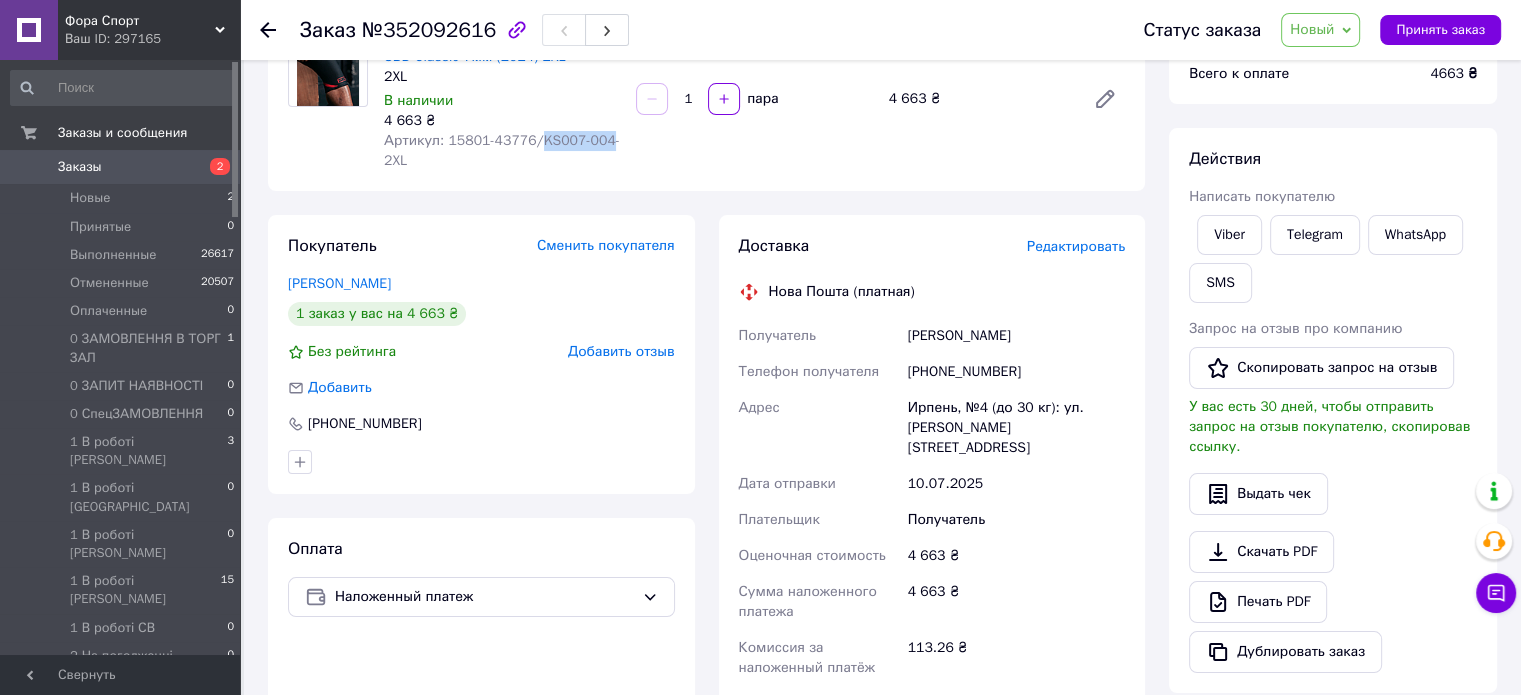 scroll, scrollTop: 100, scrollLeft: 0, axis: vertical 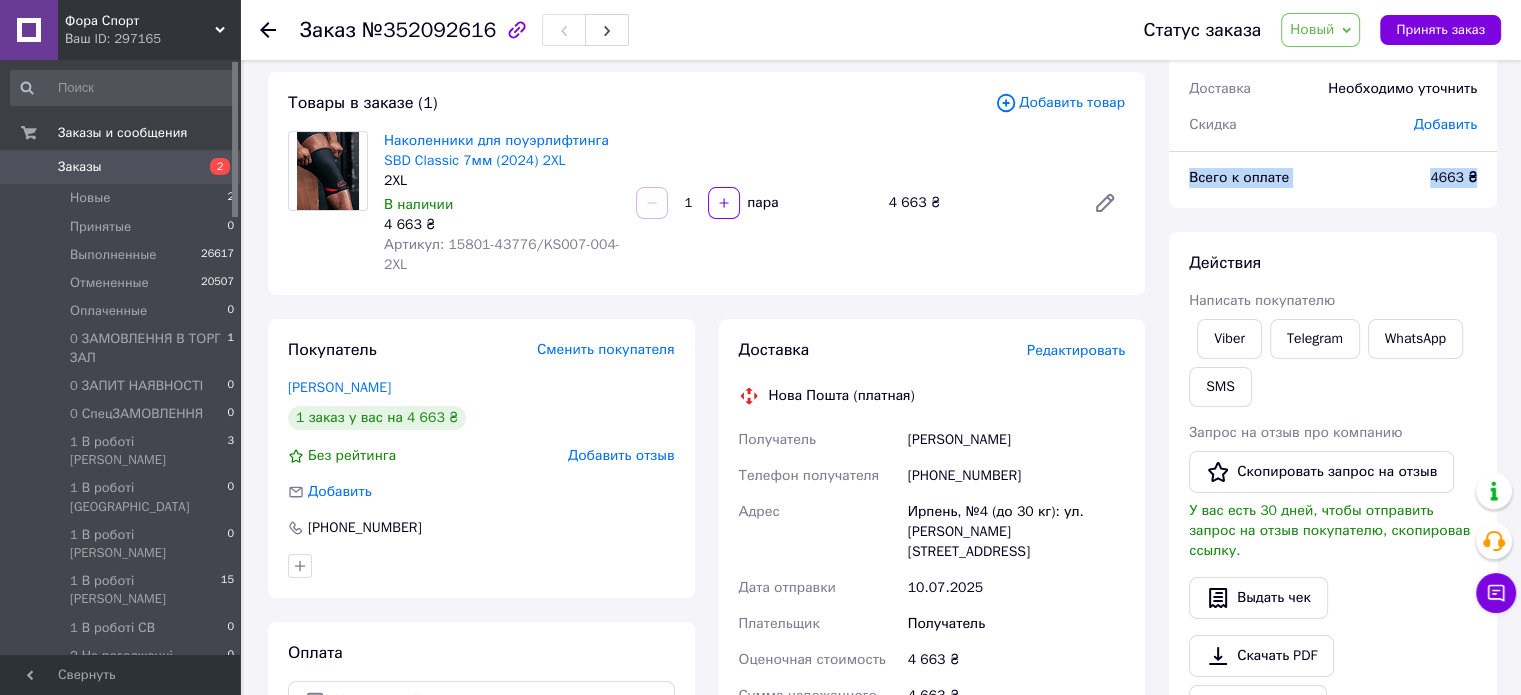 drag, startPoint x: 1185, startPoint y: 179, endPoint x: 1514, endPoint y: 179, distance: 329 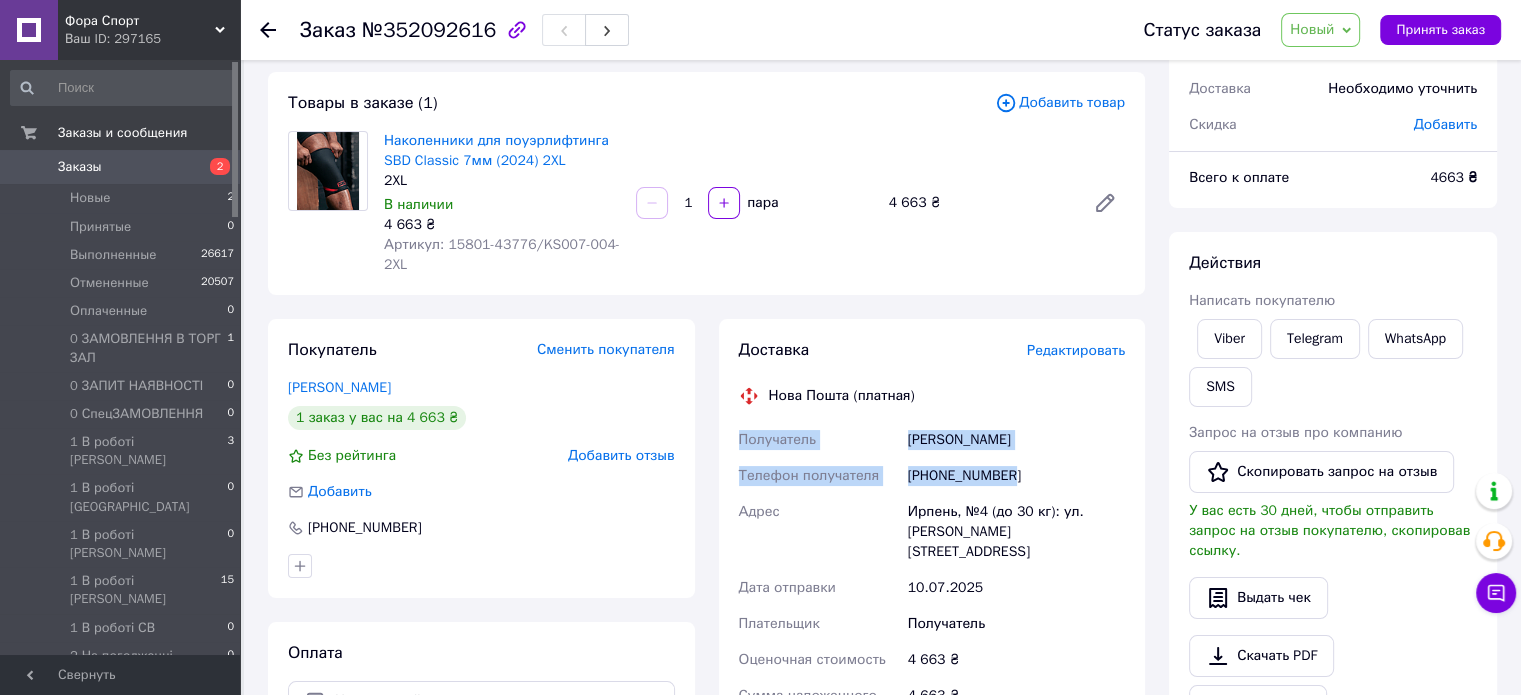 drag, startPoint x: 1013, startPoint y: 485, endPoint x: 740, endPoint y: 444, distance: 276.06158 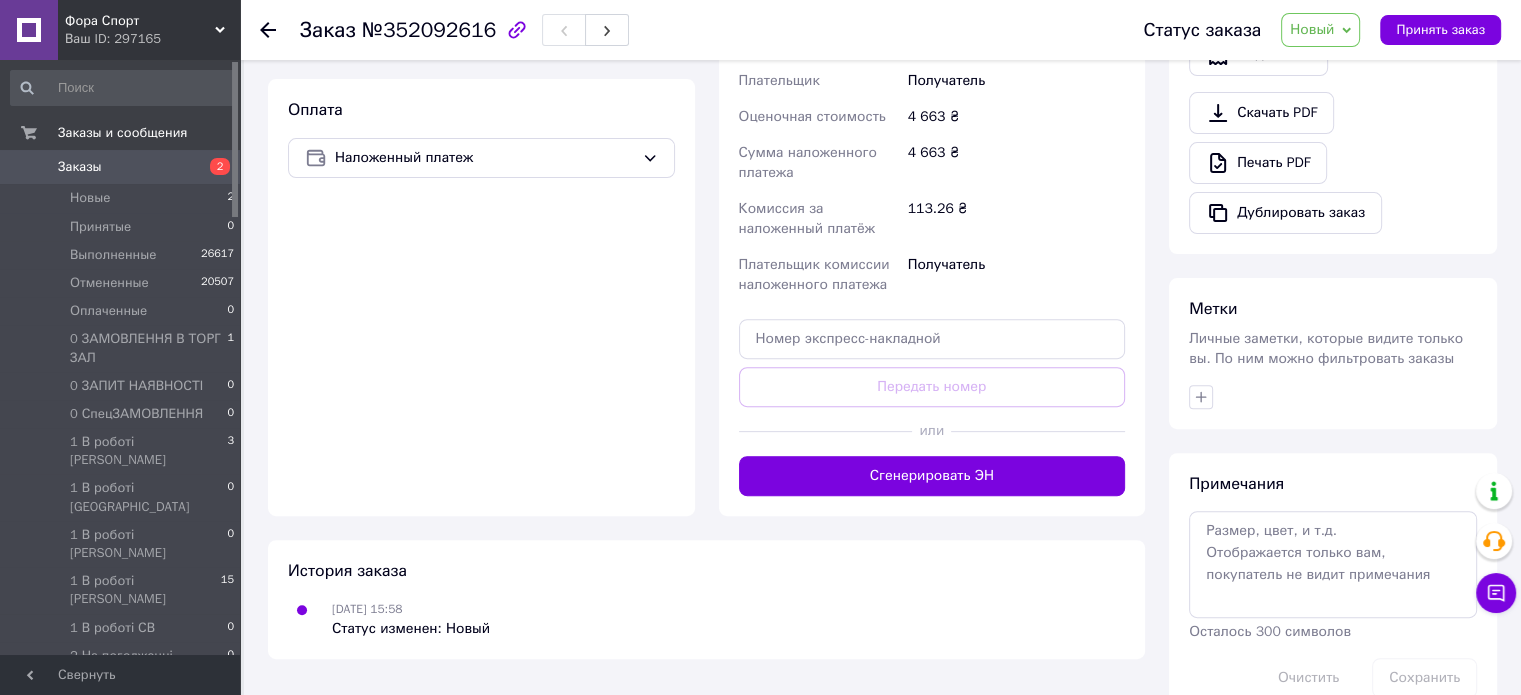 scroll, scrollTop: 667, scrollLeft: 0, axis: vertical 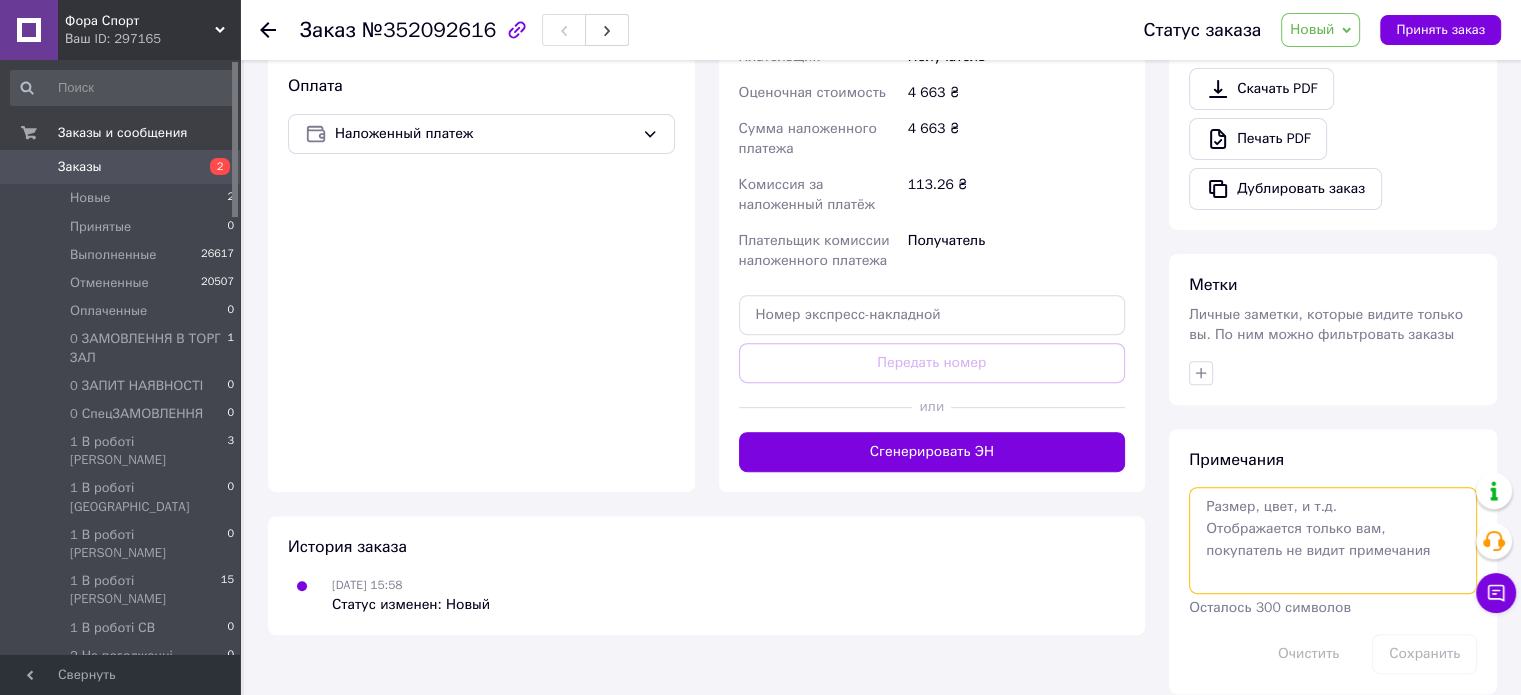 click at bounding box center (1333, 540) 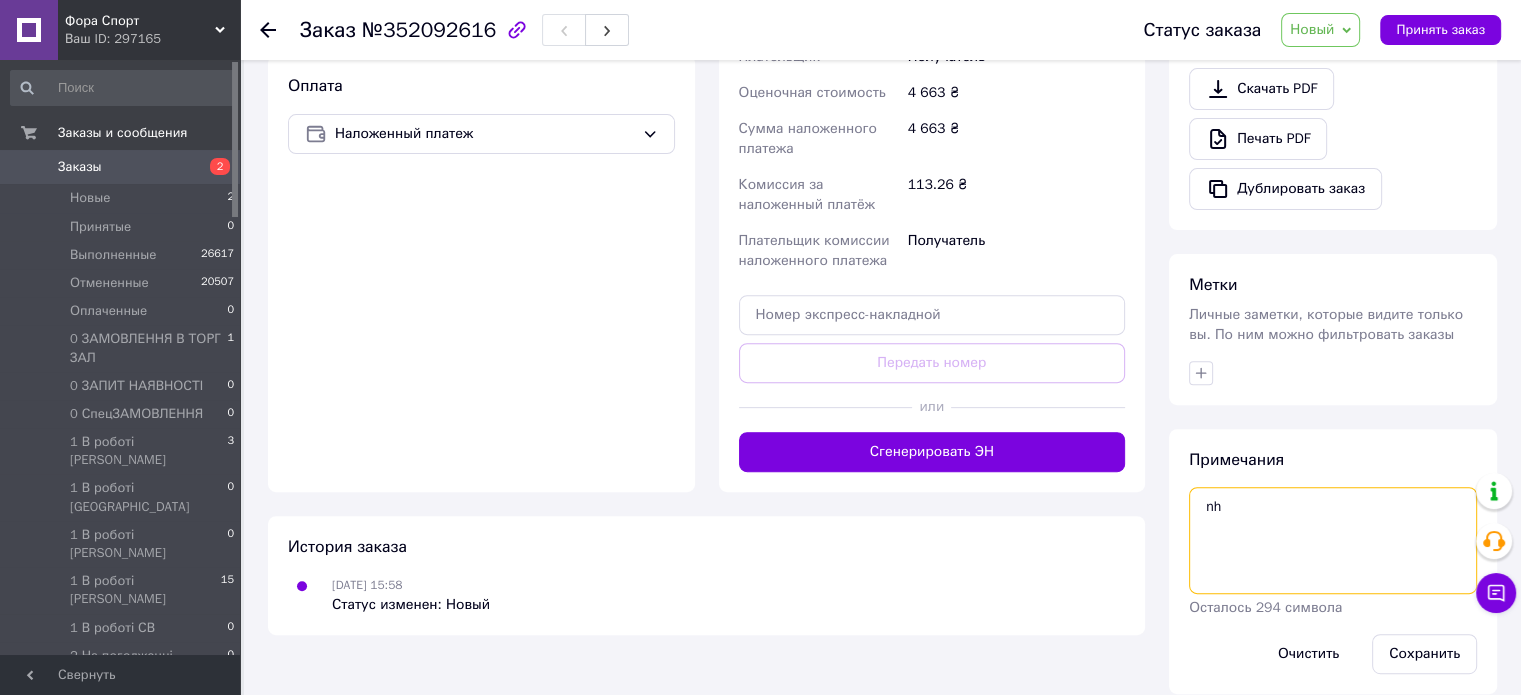 type on "n" 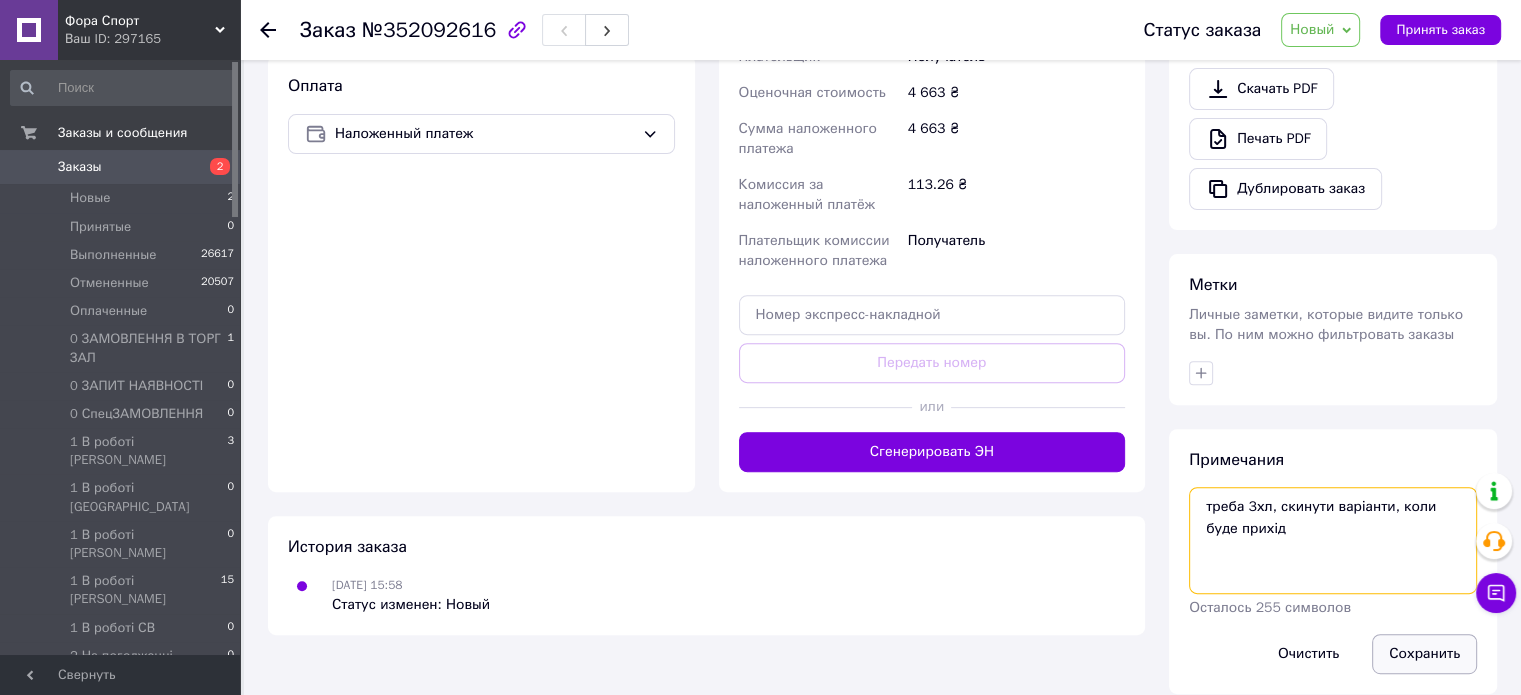 type on "треба 3хл, скинути варіанти, коли буде прихід" 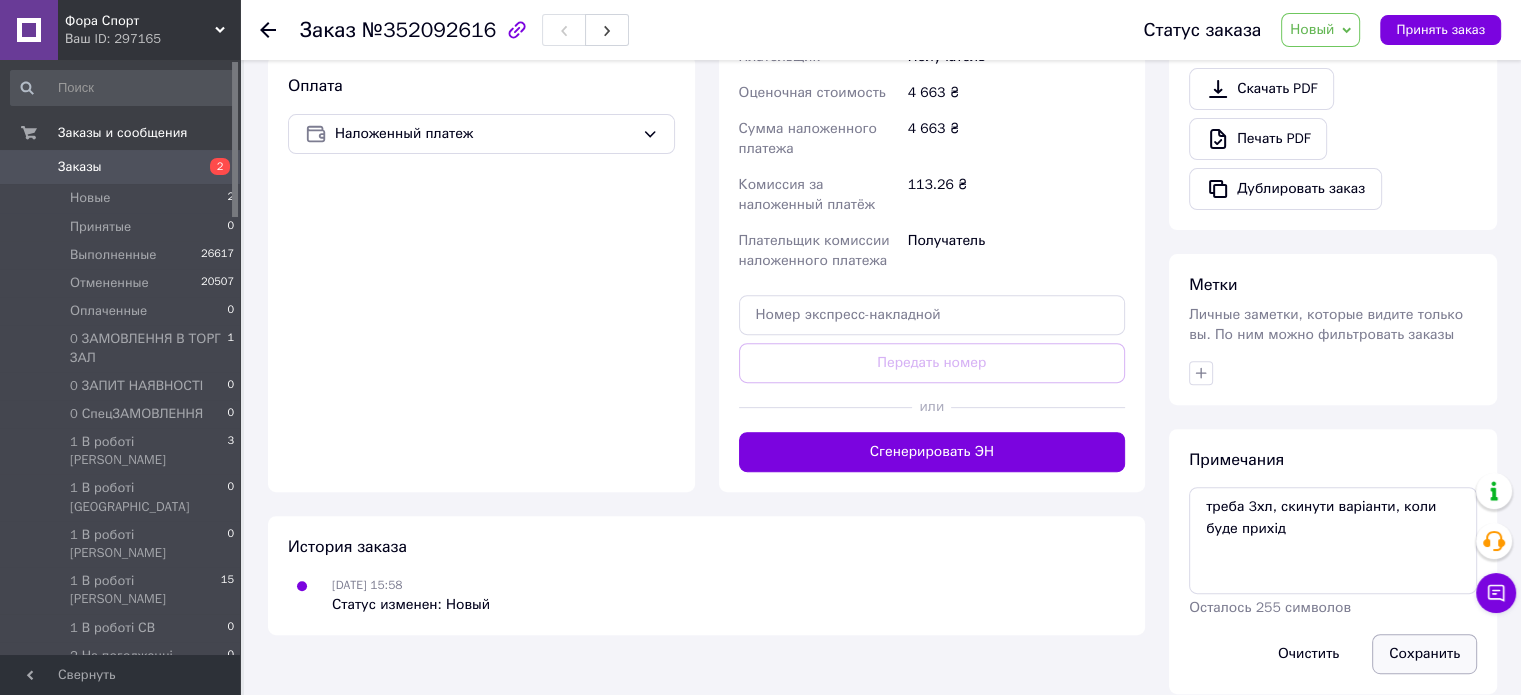click on "Сохранить" at bounding box center [1424, 654] 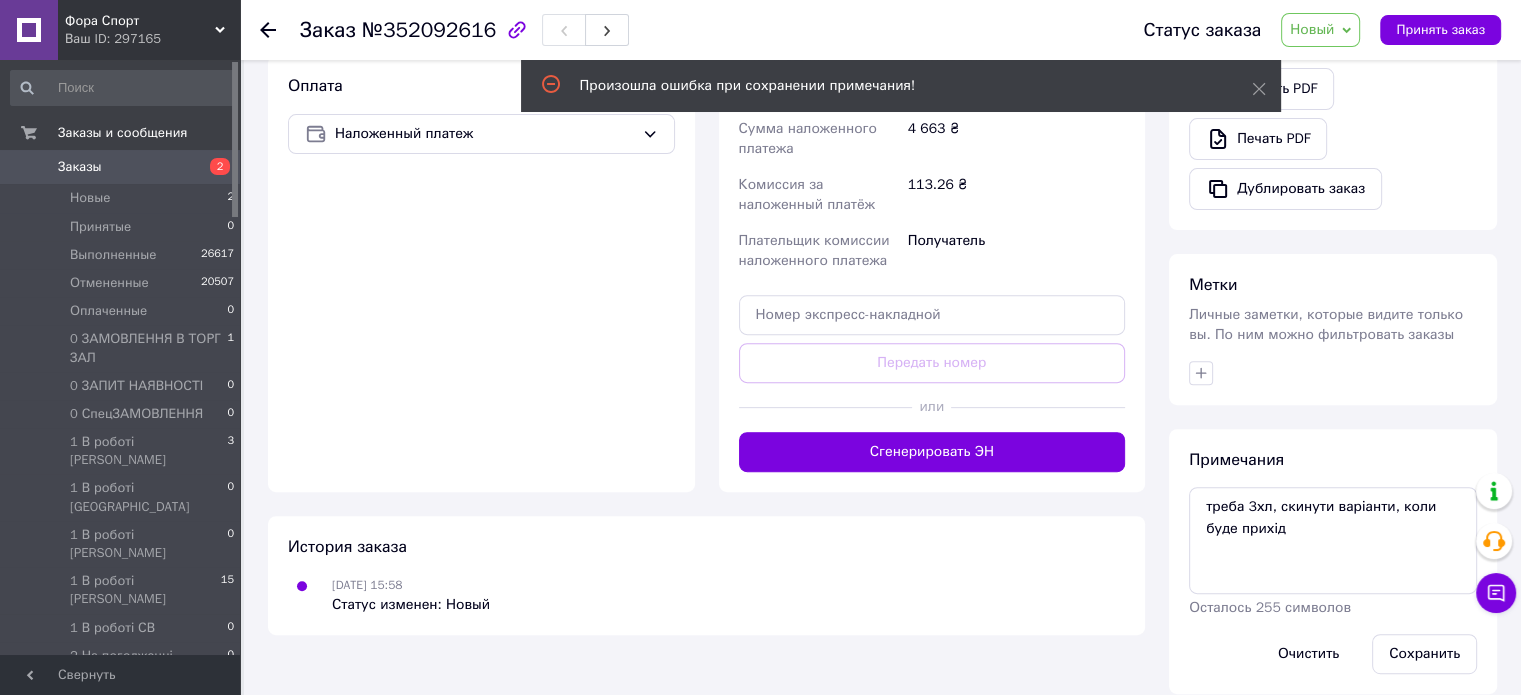click 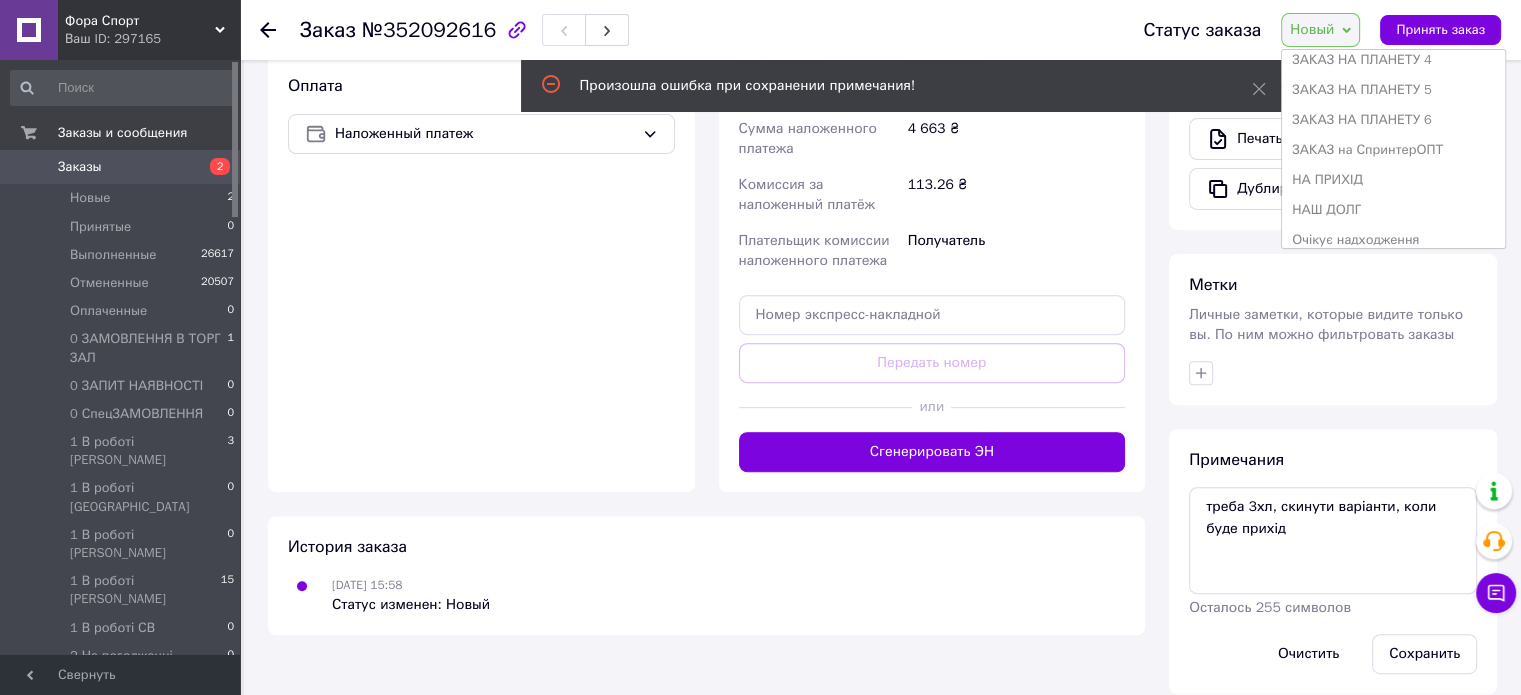 scroll, scrollTop: 1372, scrollLeft: 0, axis: vertical 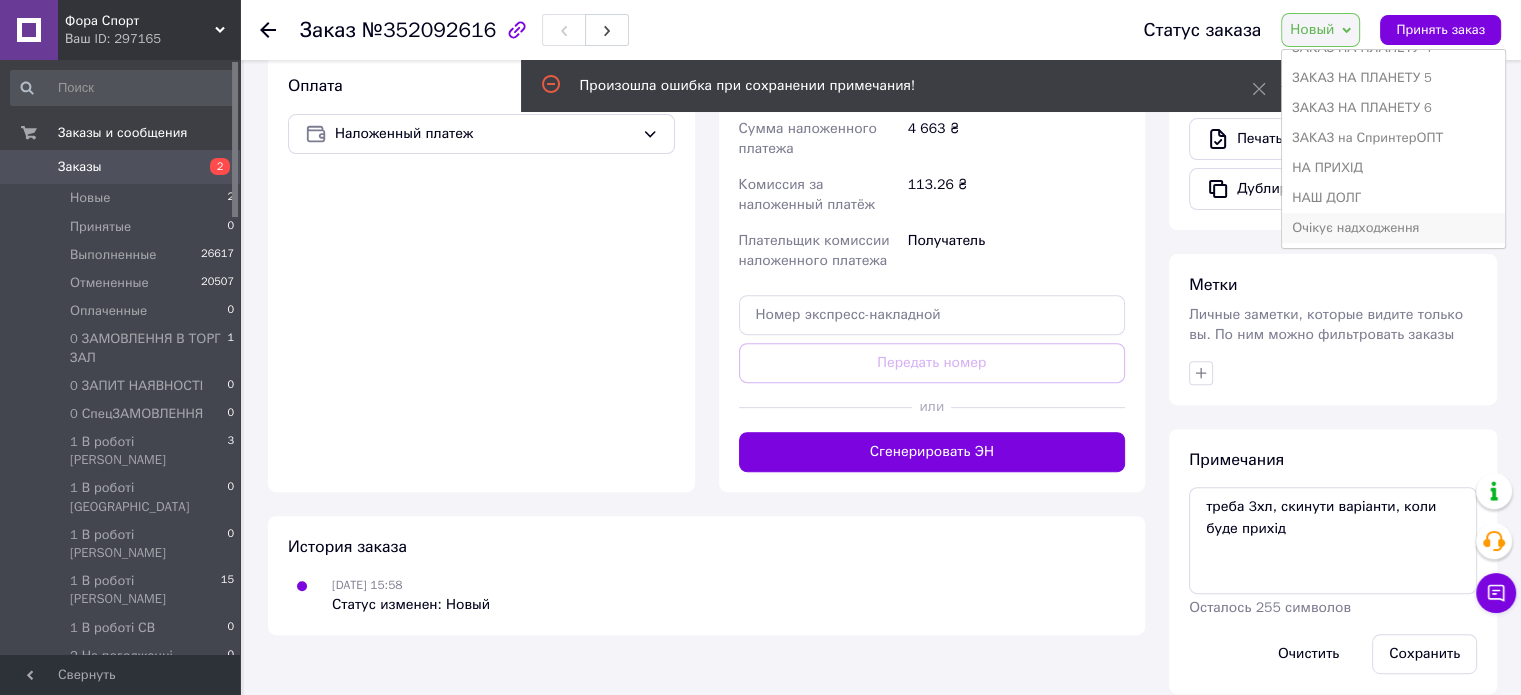 click on "Очікує надходження" at bounding box center (1393, 228) 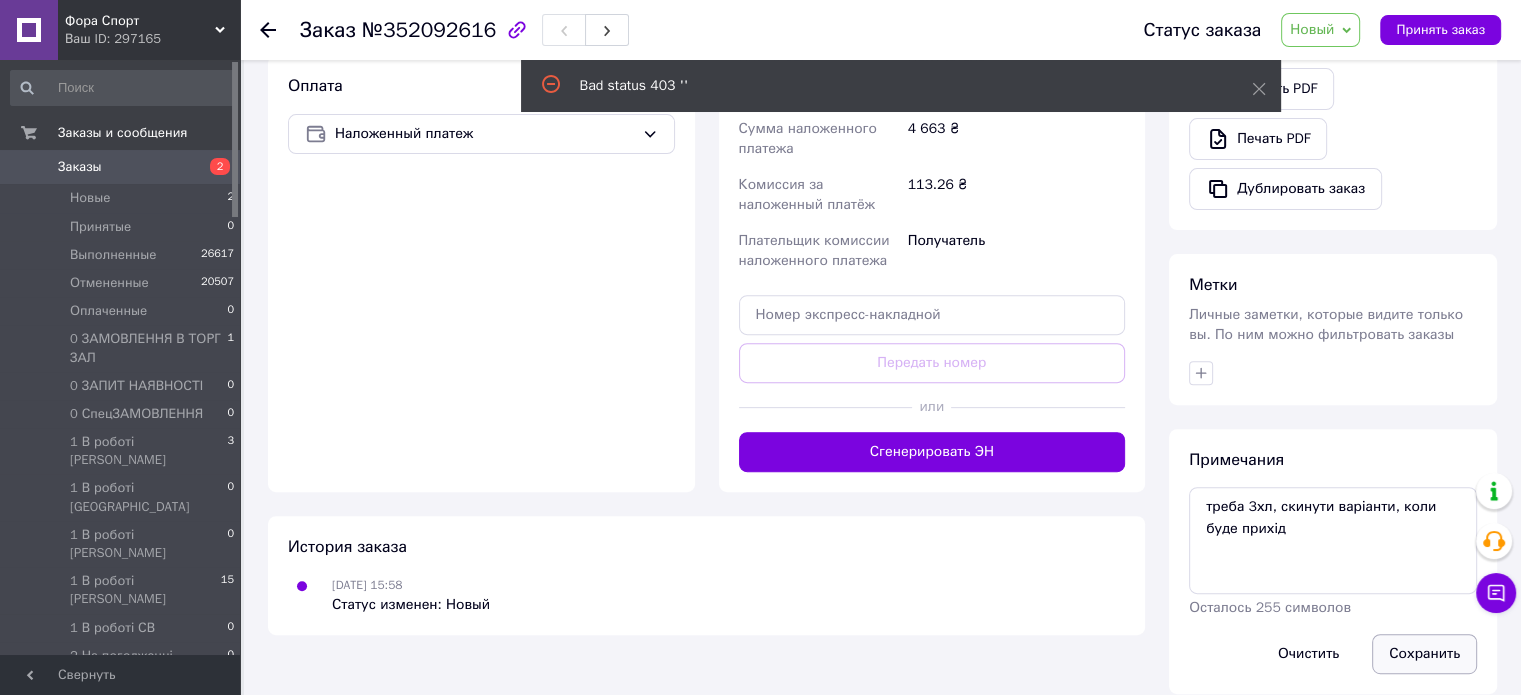 click on "Сохранить" at bounding box center [1424, 654] 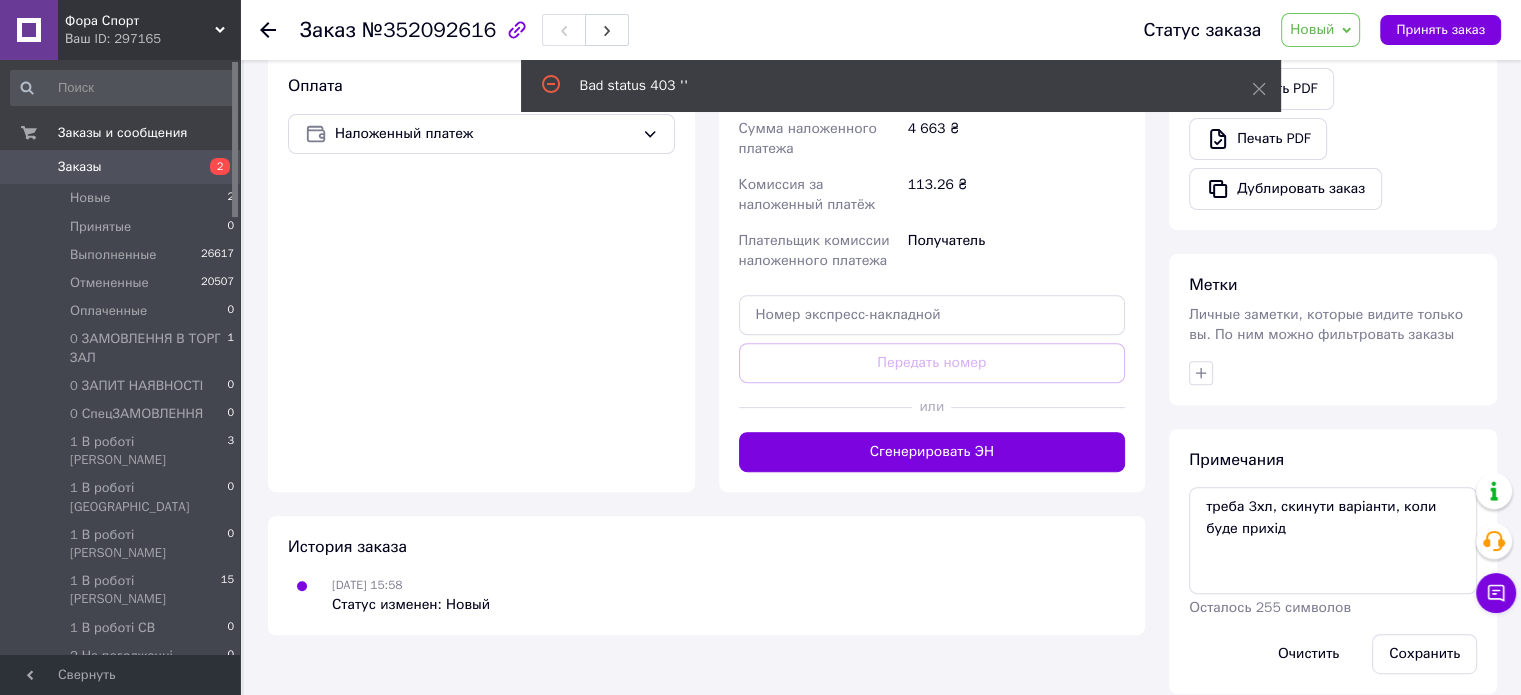 click on "Новый" at bounding box center (1320, 30) 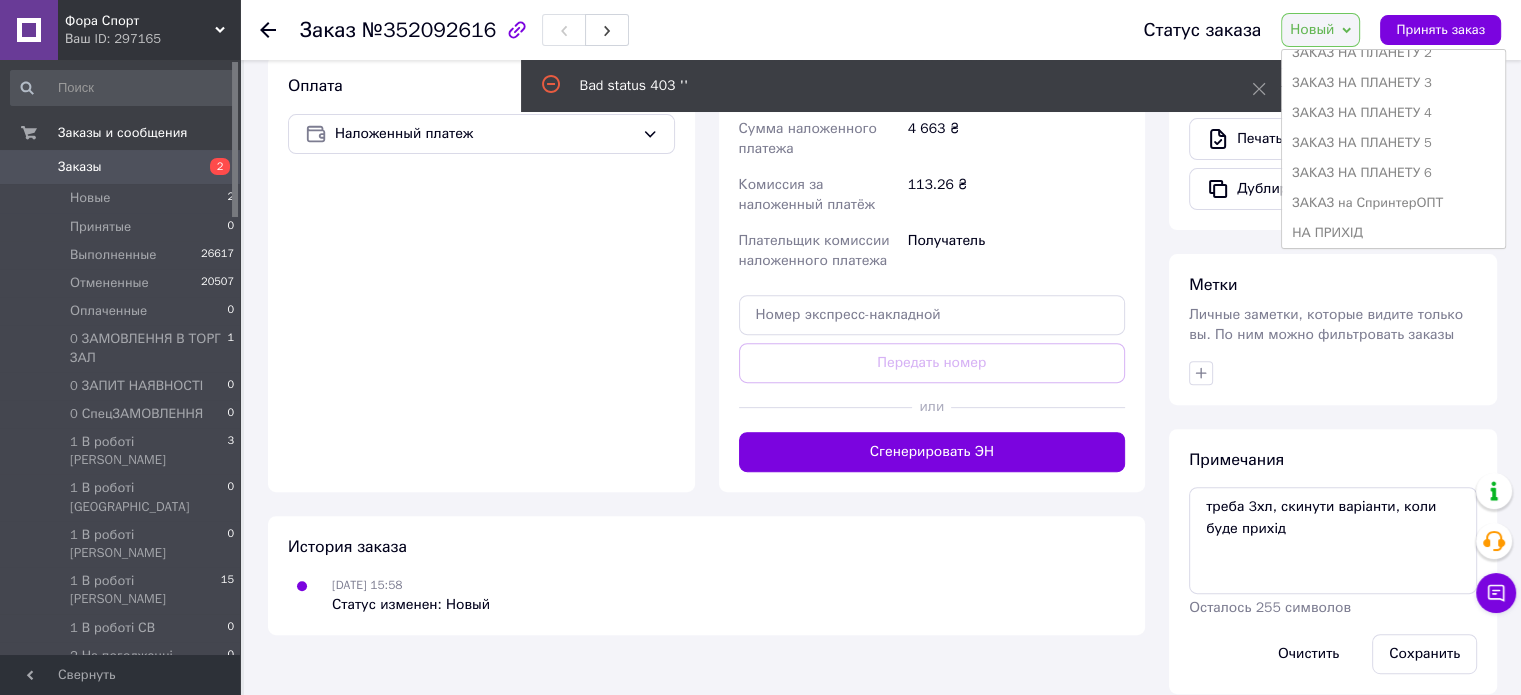 scroll, scrollTop: 1372, scrollLeft: 0, axis: vertical 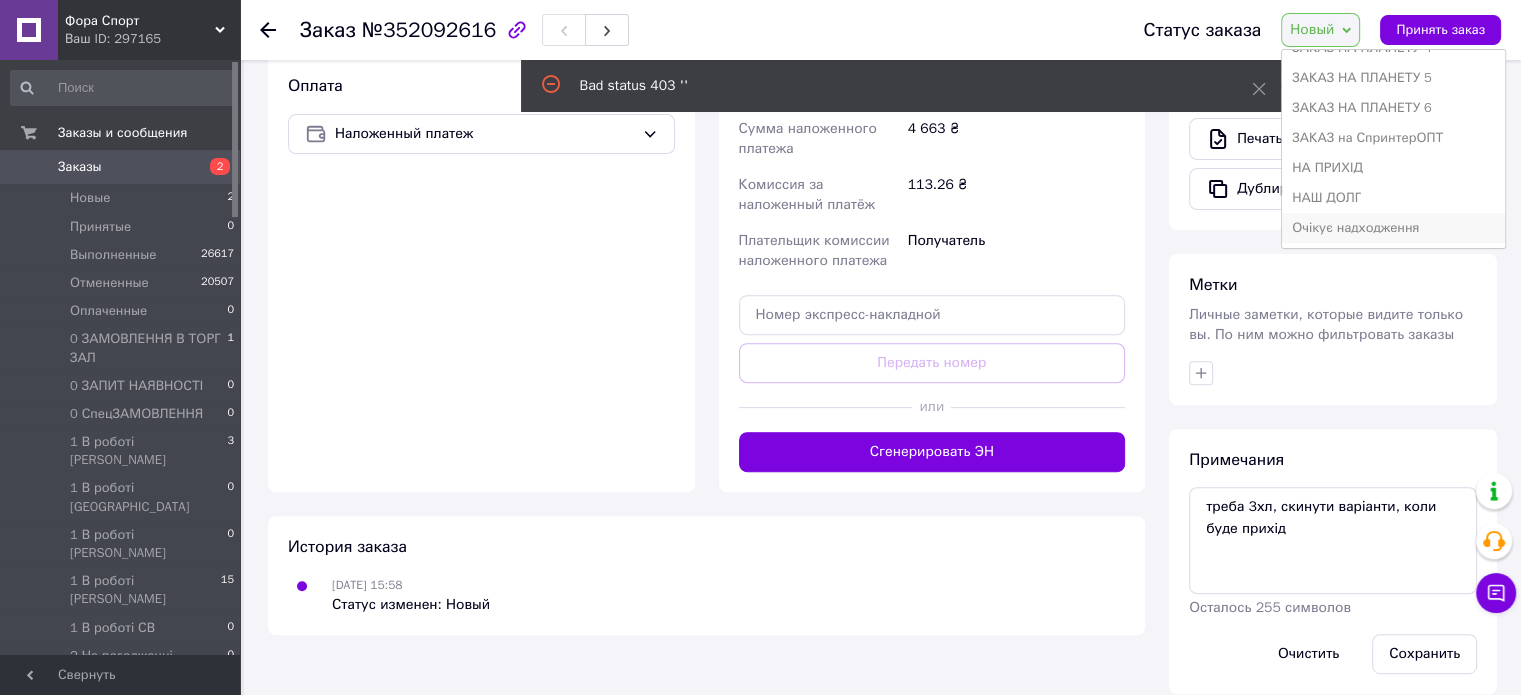 click on "Очікує надходження" at bounding box center (1393, 228) 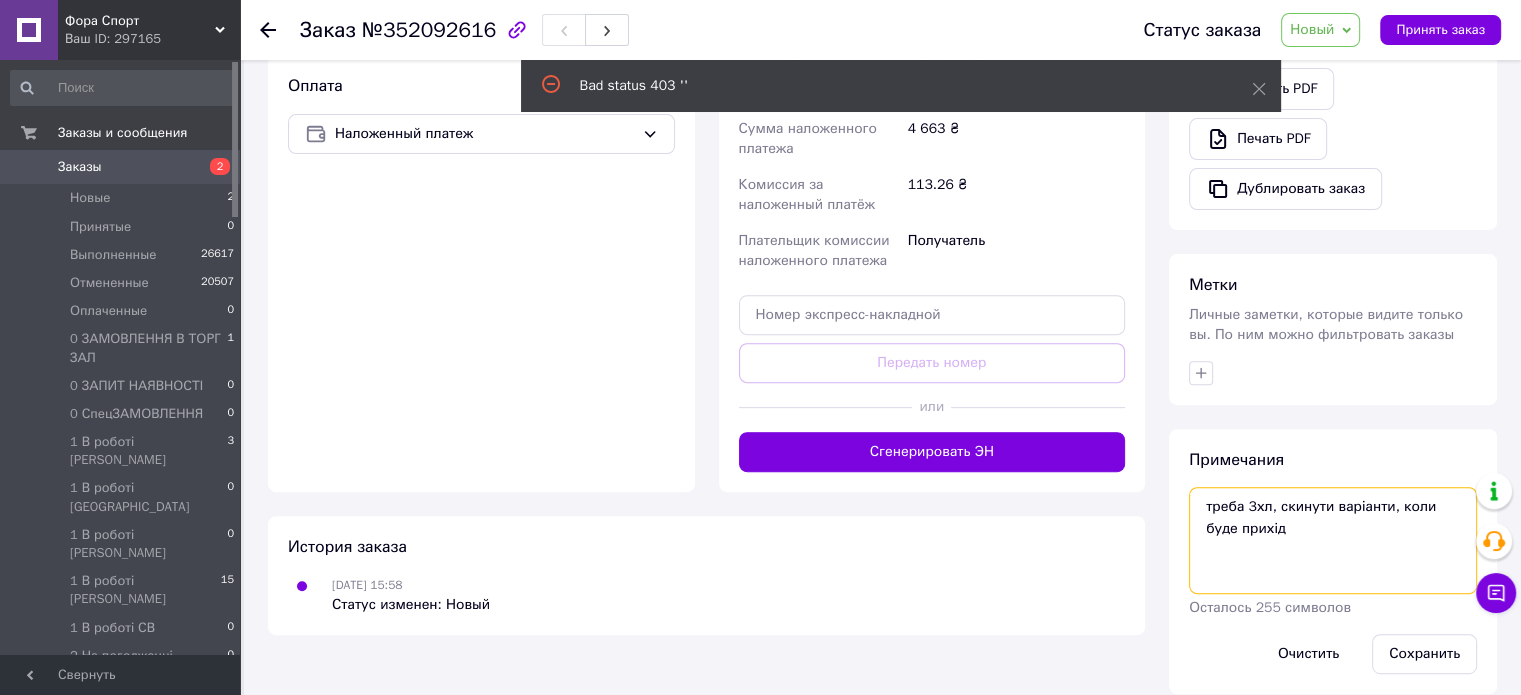 drag, startPoint x: 1263, startPoint y: 523, endPoint x: 1200, endPoint y: 484, distance: 74.094536 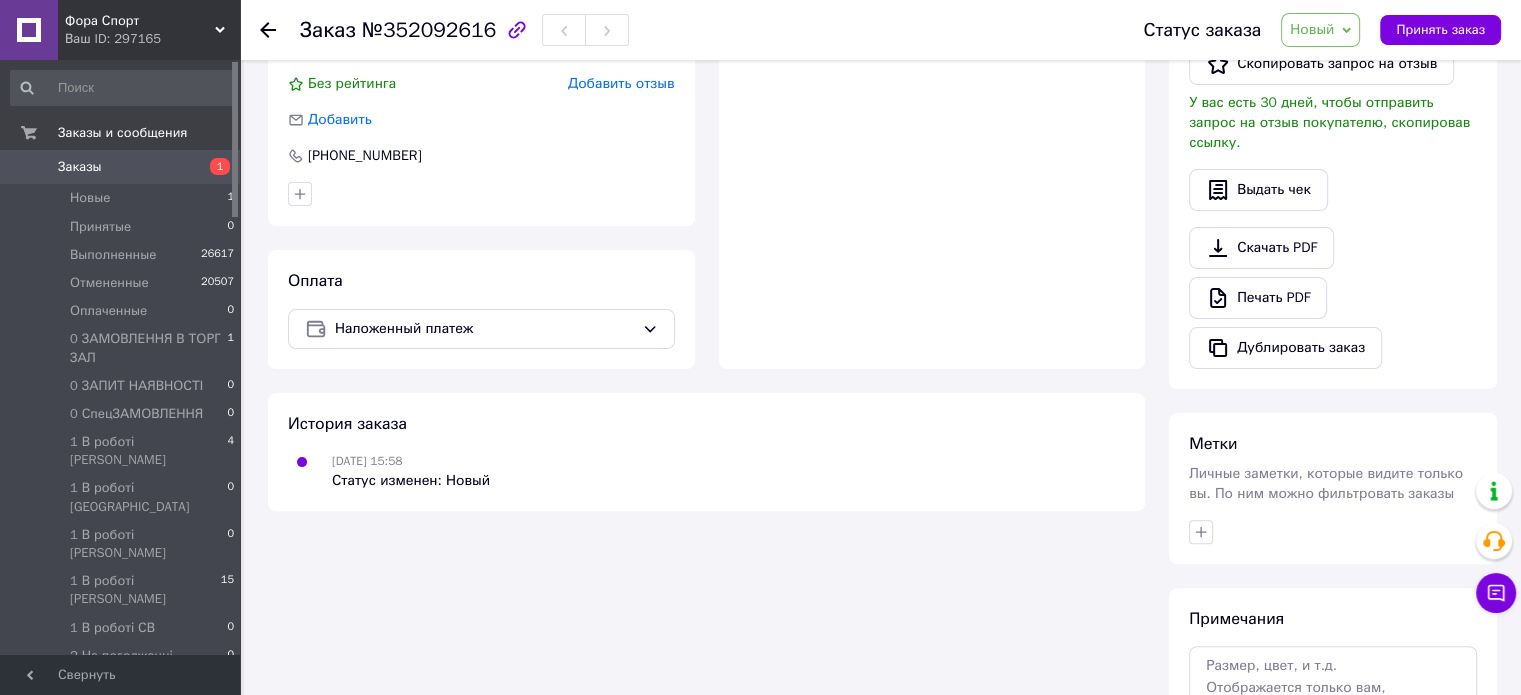 scroll, scrollTop: 600, scrollLeft: 0, axis: vertical 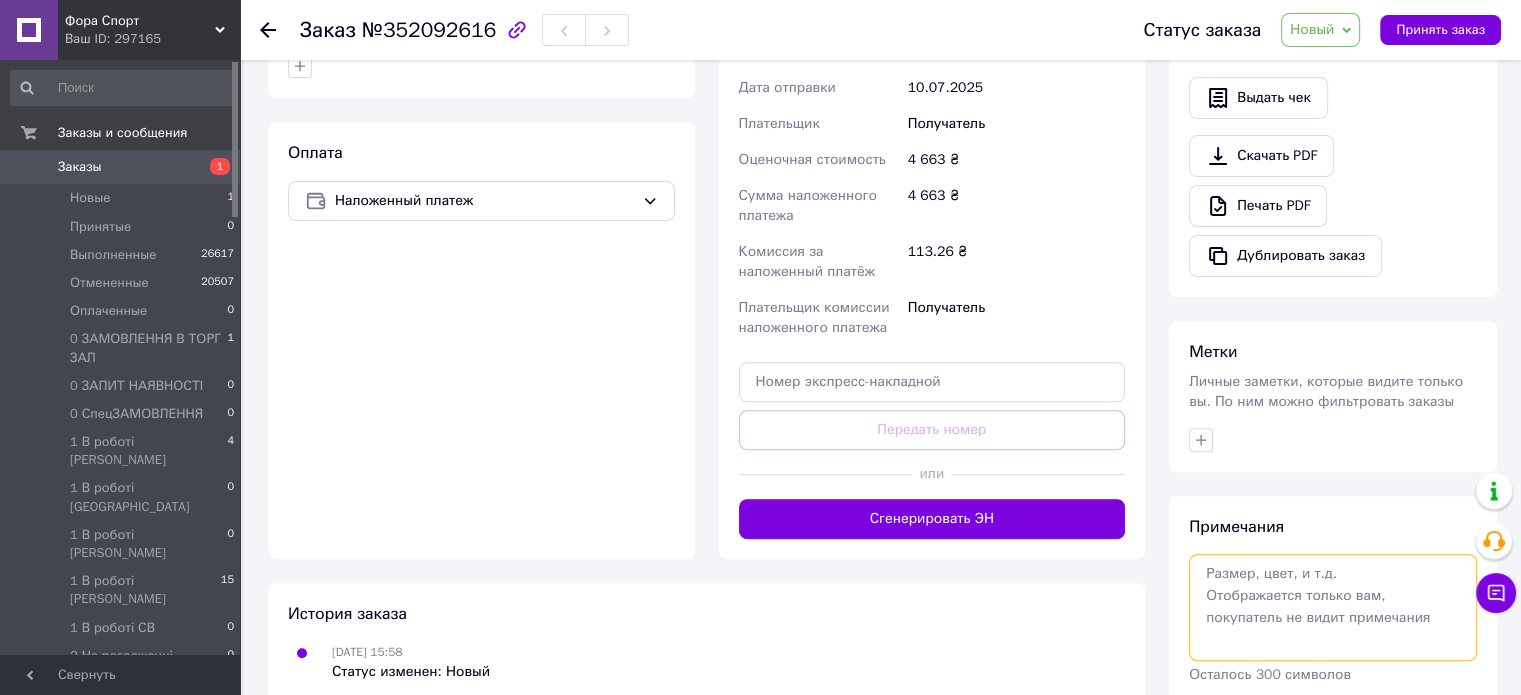 click at bounding box center [1333, 607] 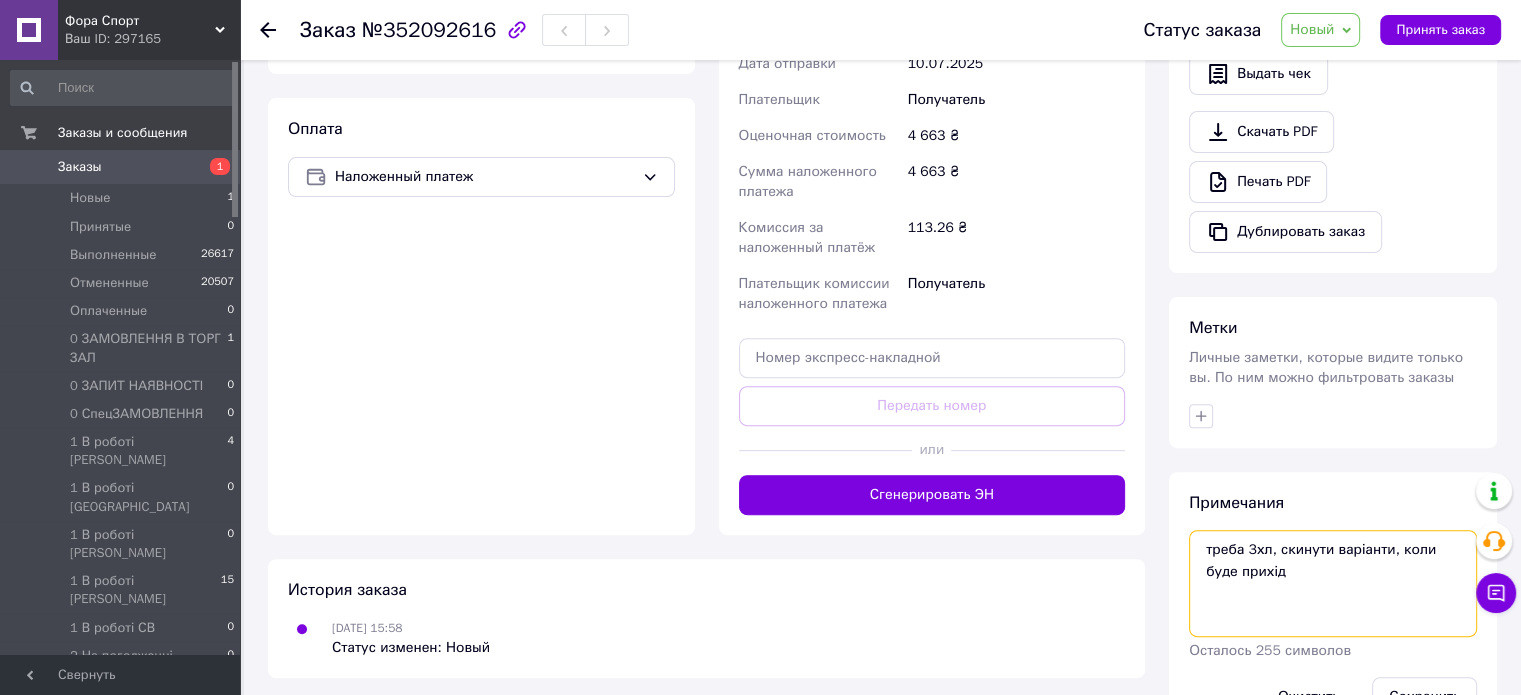 scroll, scrollTop: 667, scrollLeft: 0, axis: vertical 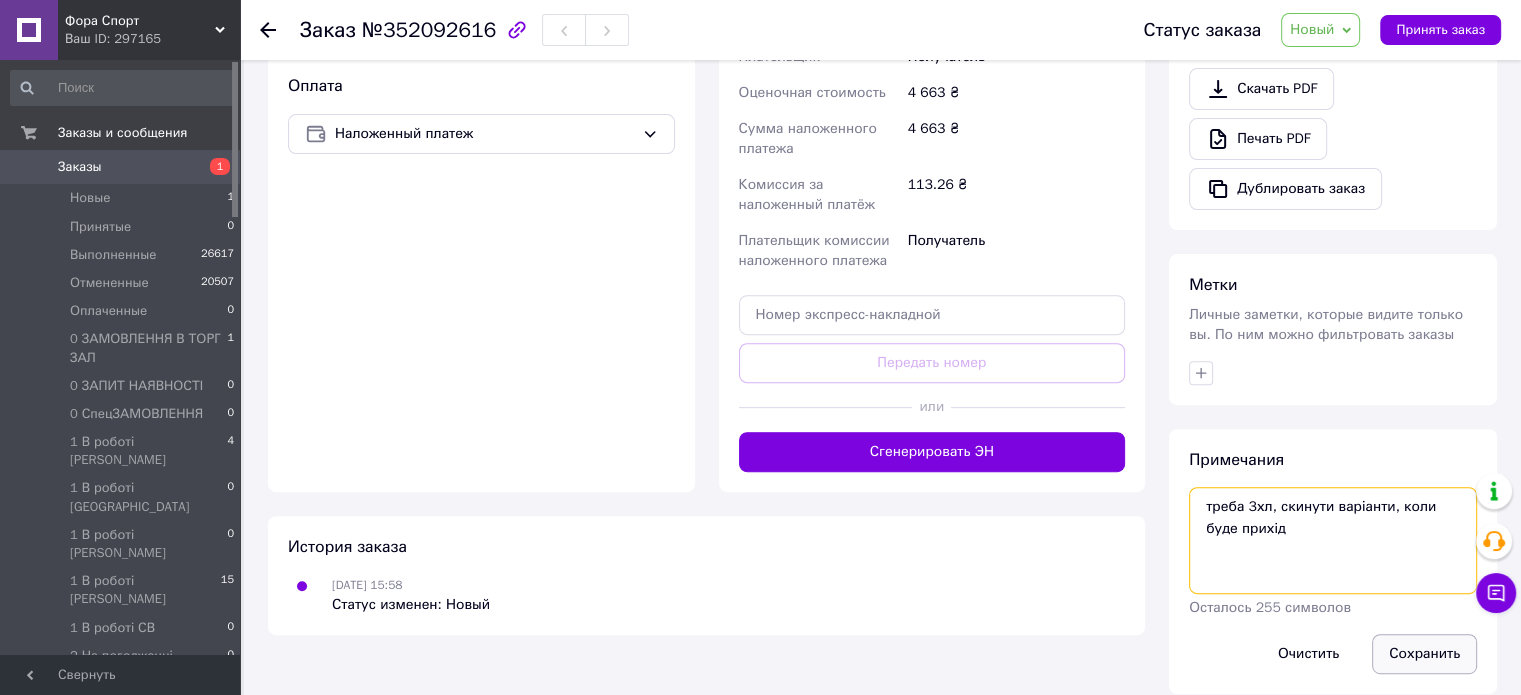 type on "треба 3хл, скинути варіанти, коли буде прихід" 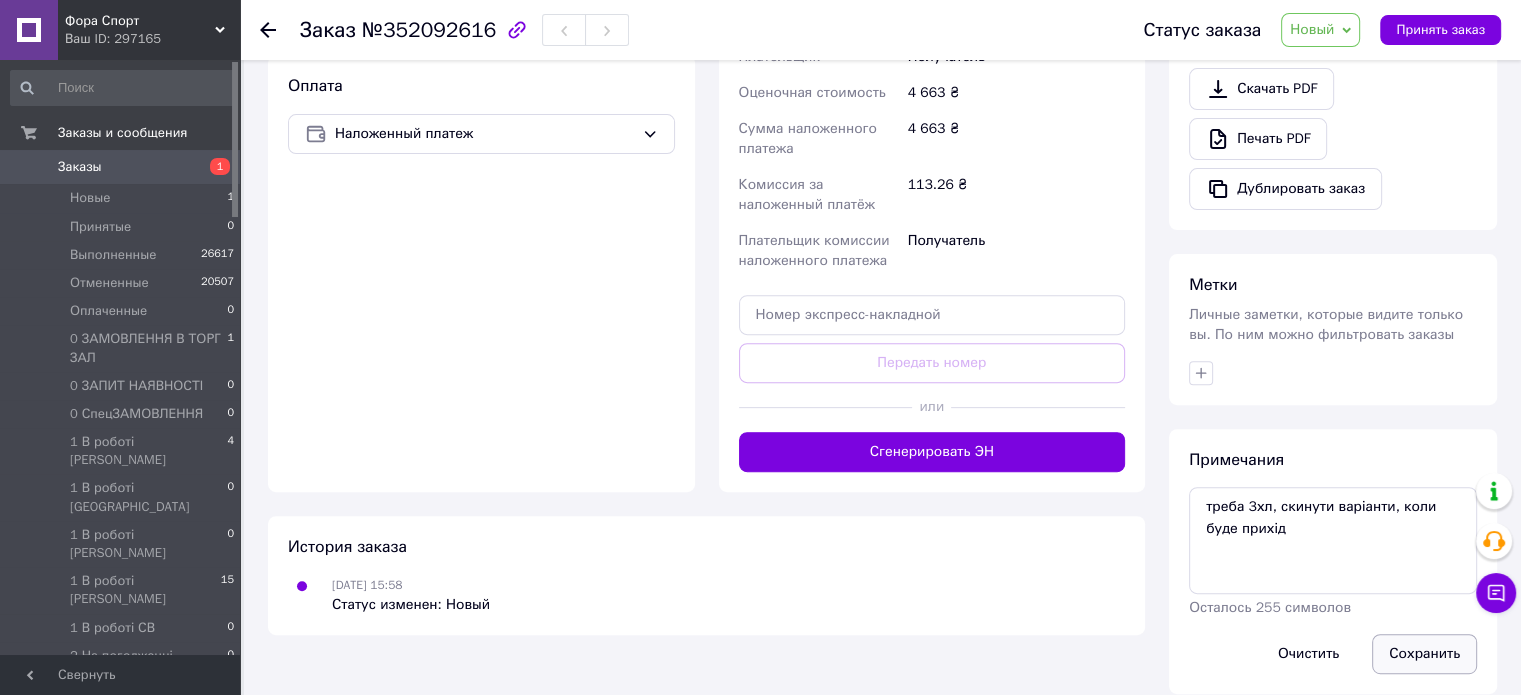 click on "Сохранить" at bounding box center (1424, 654) 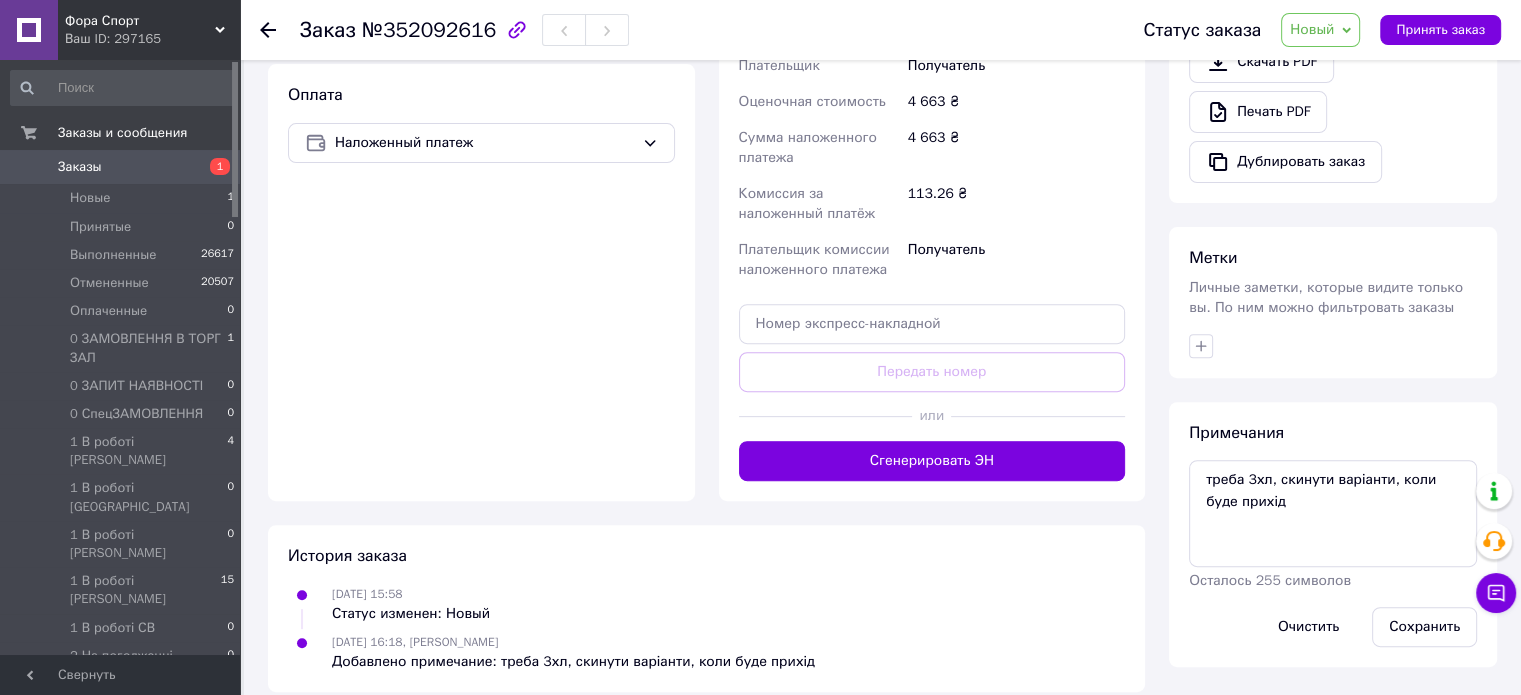 scroll, scrollTop: 667, scrollLeft: 0, axis: vertical 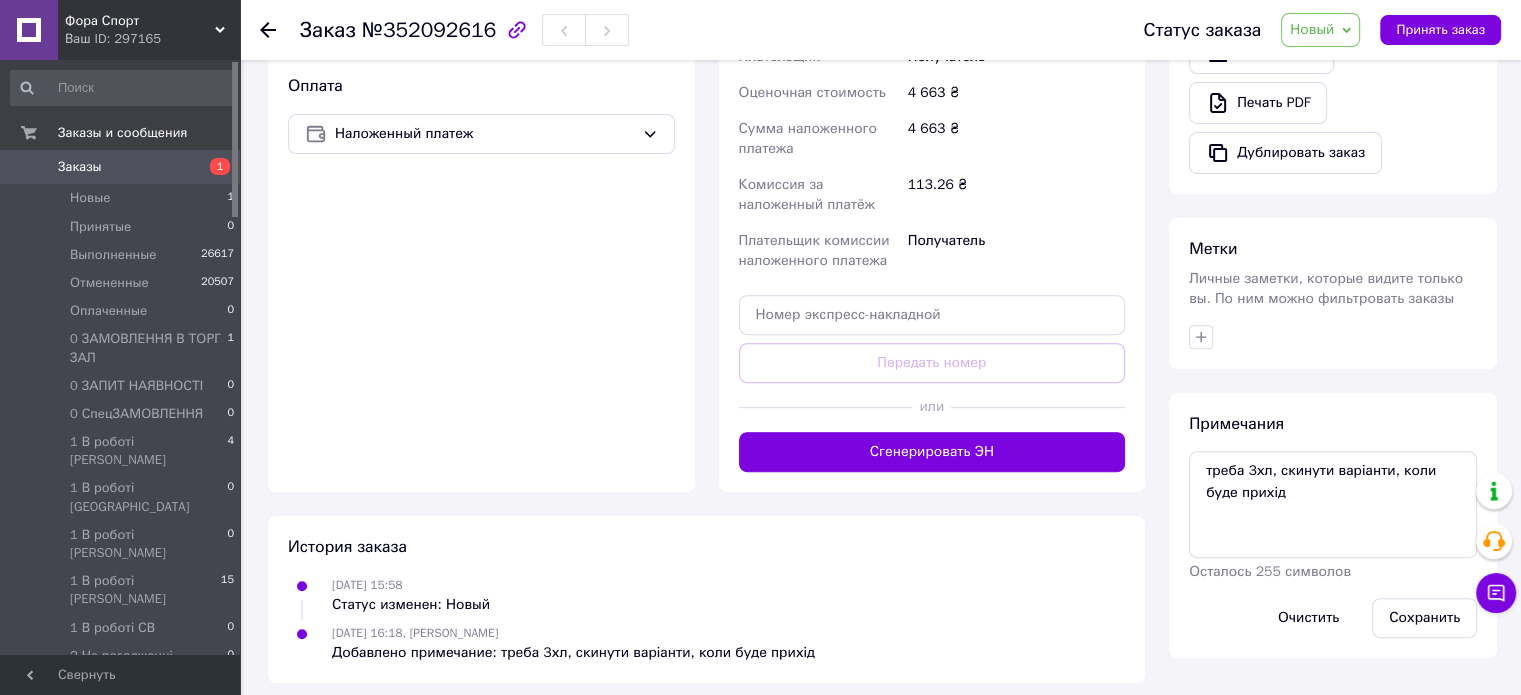 click on "Новый" at bounding box center (1312, 29) 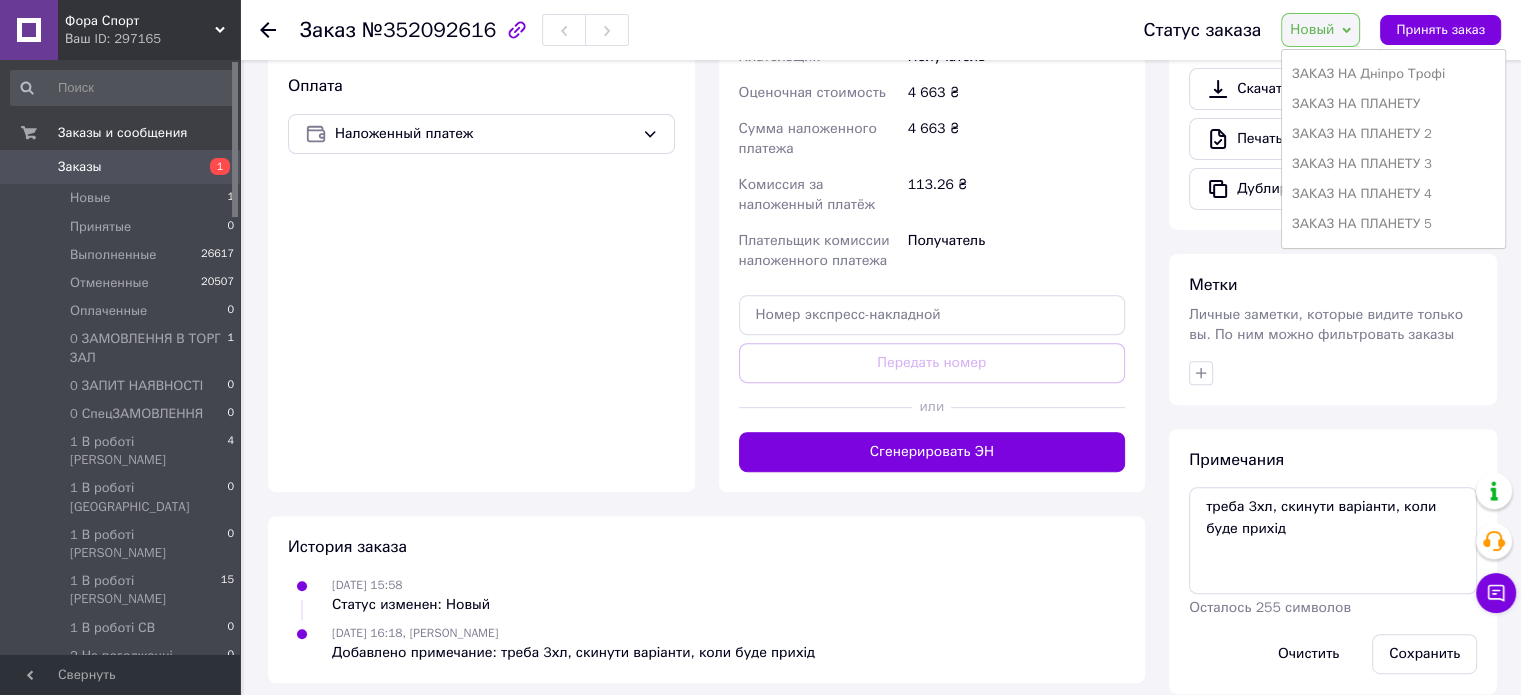 scroll, scrollTop: 1372, scrollLeft: 0, axis: vertical 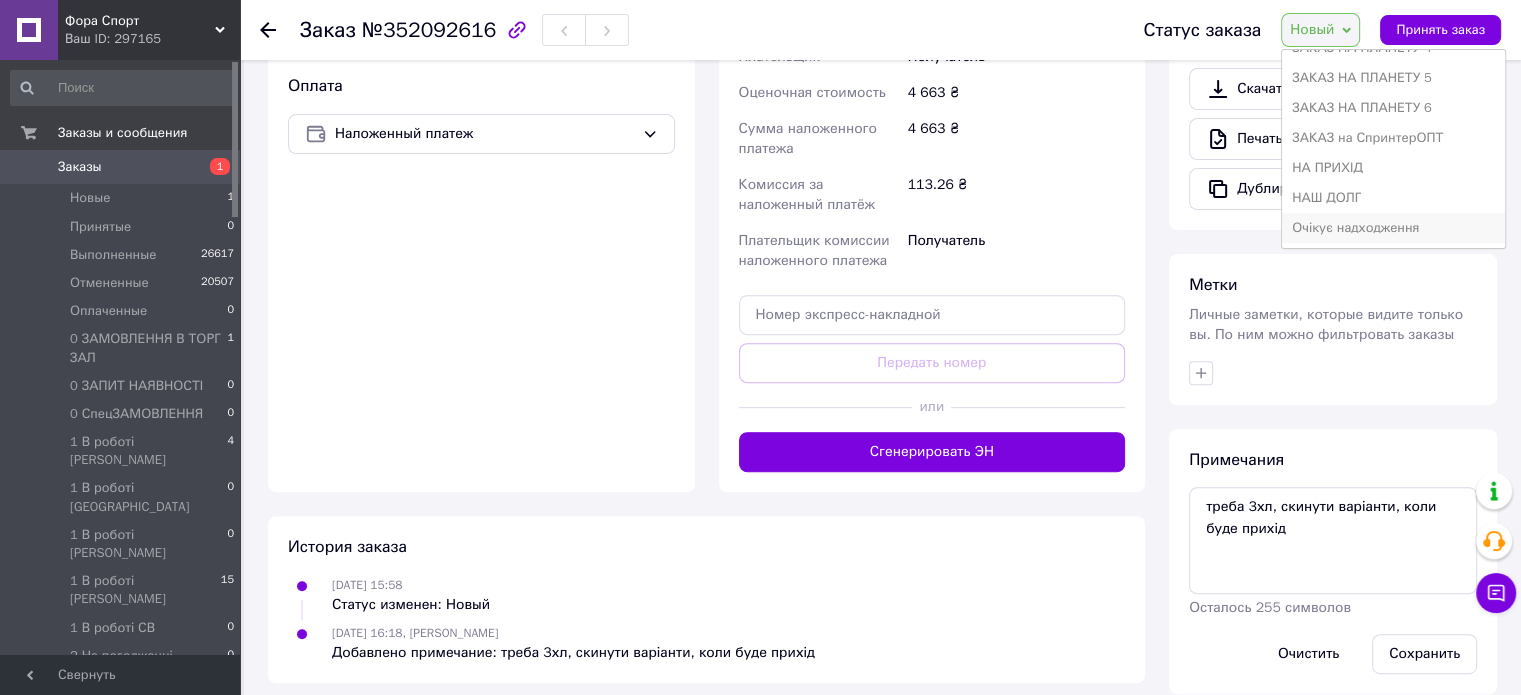 click on "Очікує надходження" at bounding box center [1393, 228] 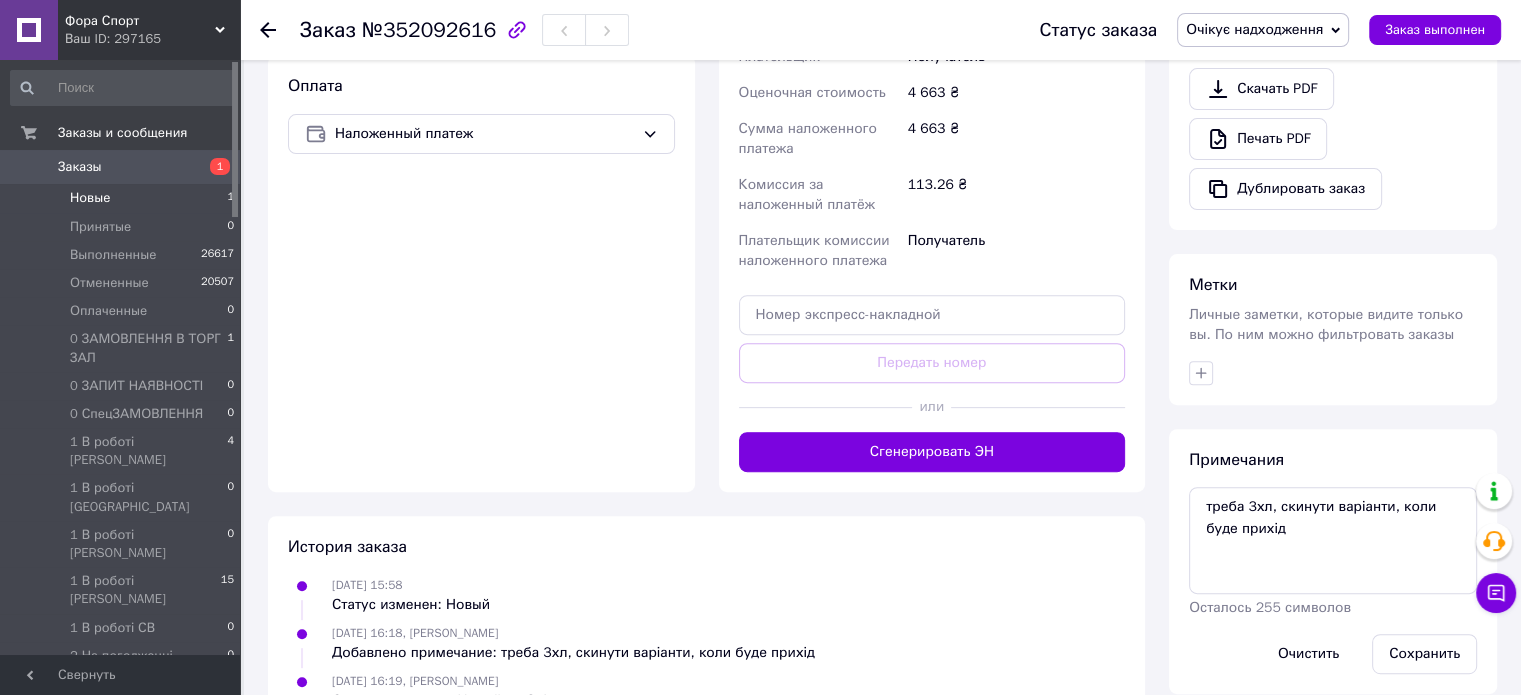 click on "Новые 1" at bounding box center [123, 198] 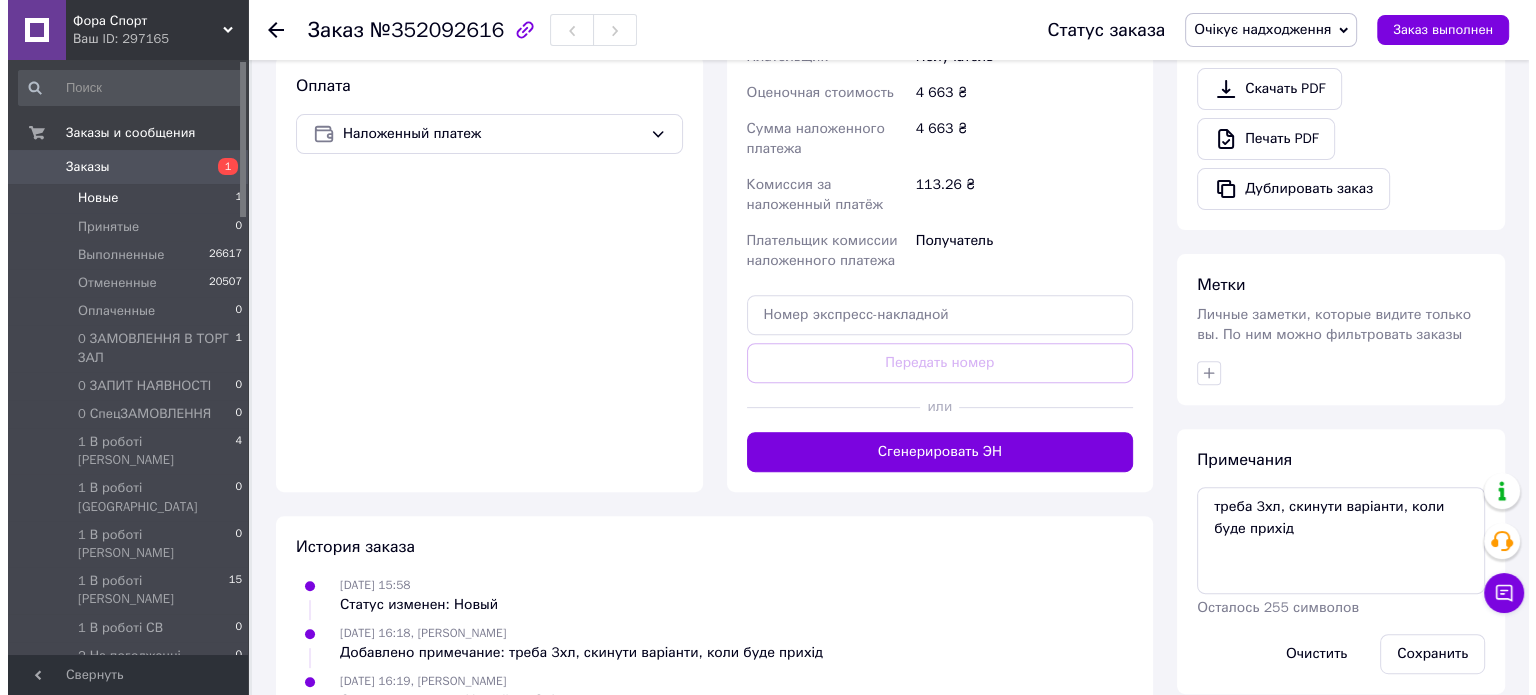 scroll, scrollTop: 0, scrollLeft: 0, axis: both 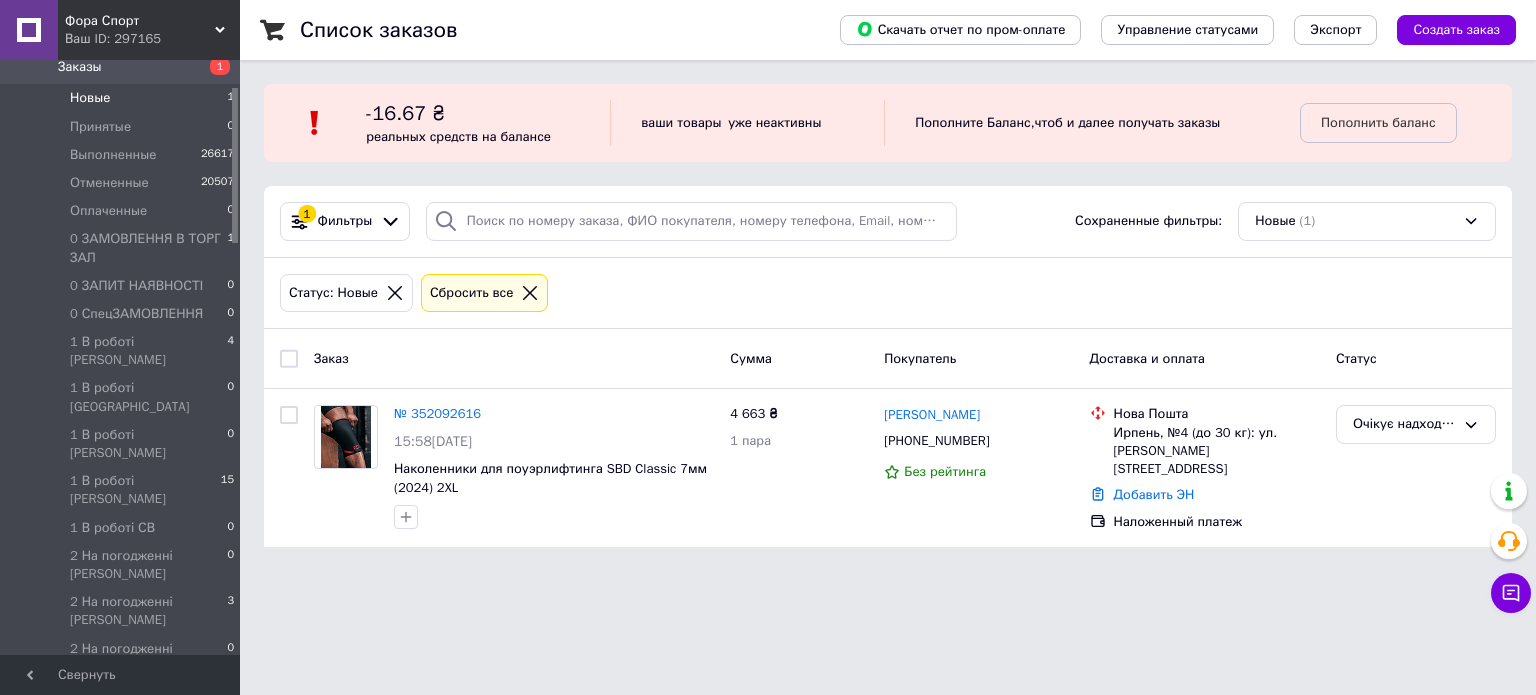 click 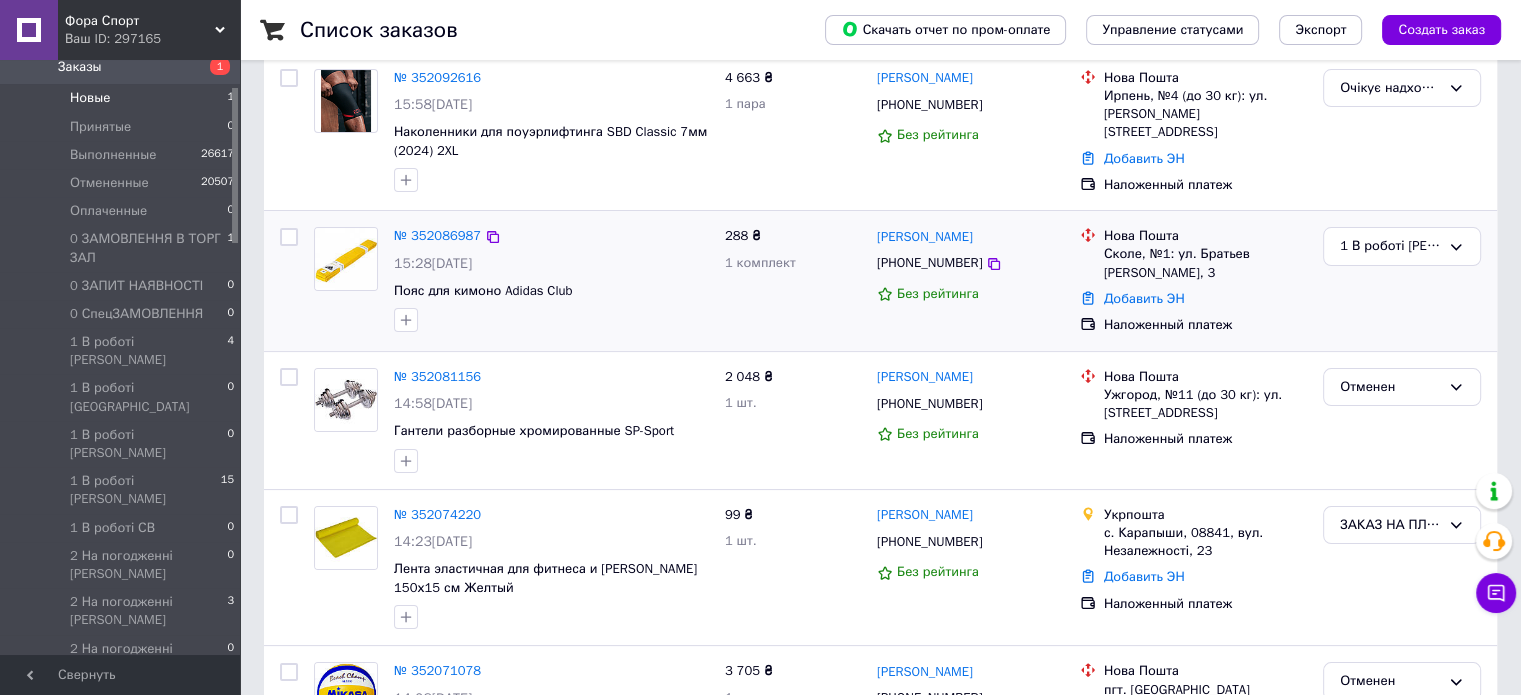 scroll, scrollTop: 300, scrollLeft: 0, axis: vertical 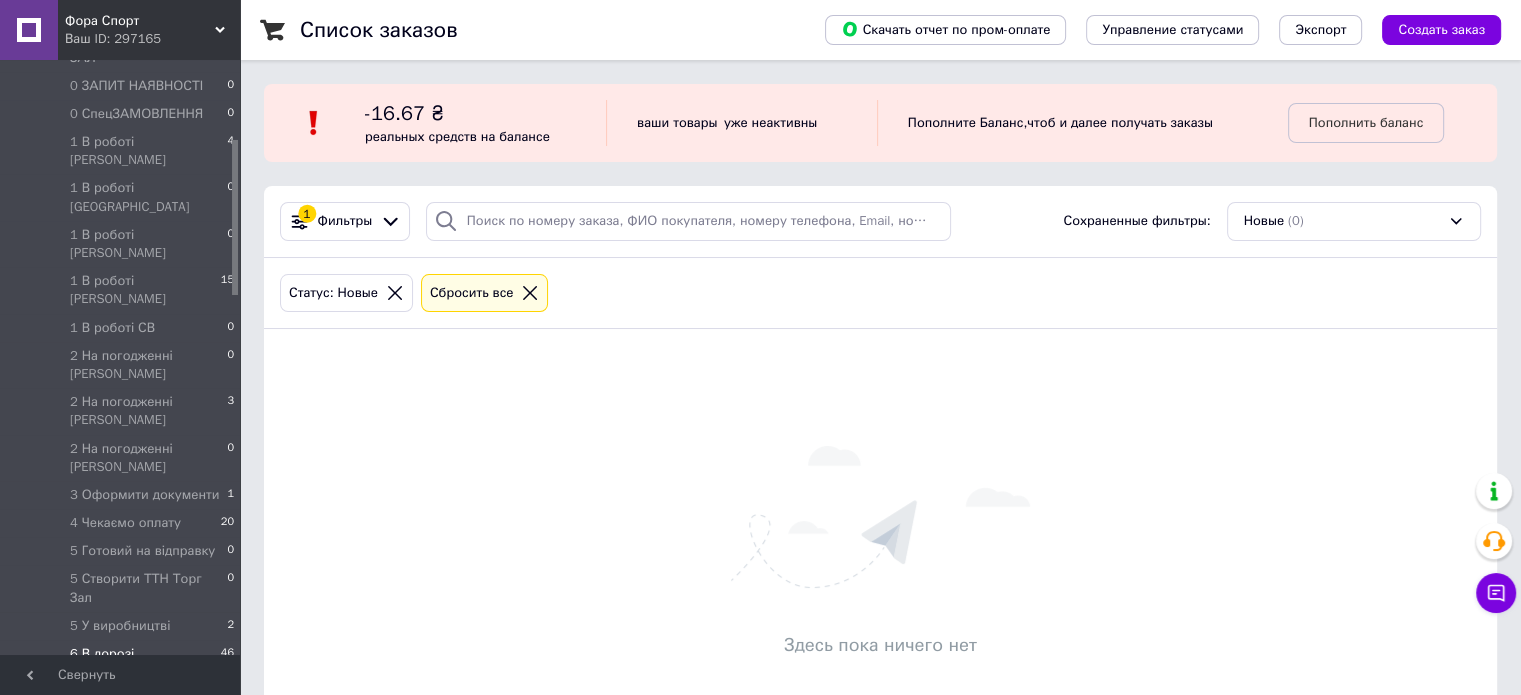 click on "6 В дорозі 46" at bounding box center [123, 654] 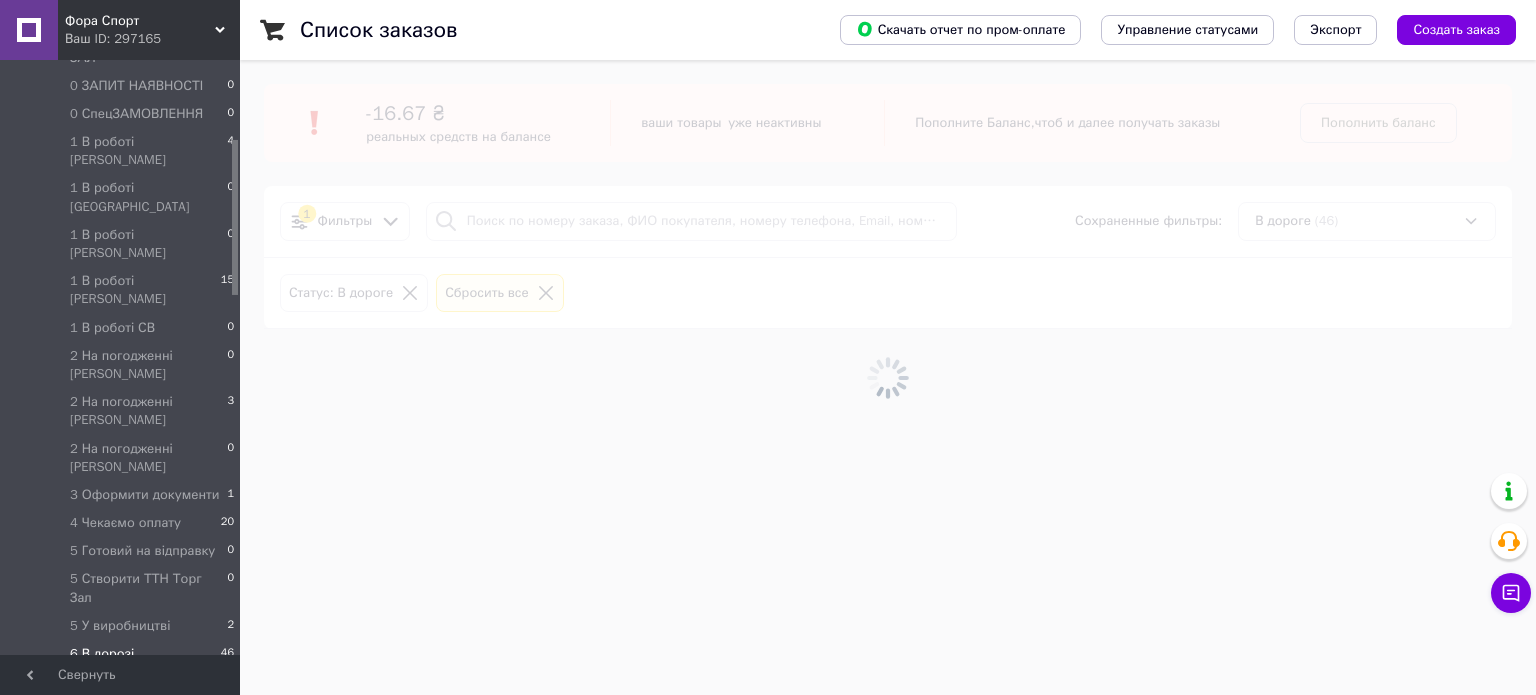 click on "6 В дорозі ПРОСТРОЧЕНО" at bounding box center (148, 691) 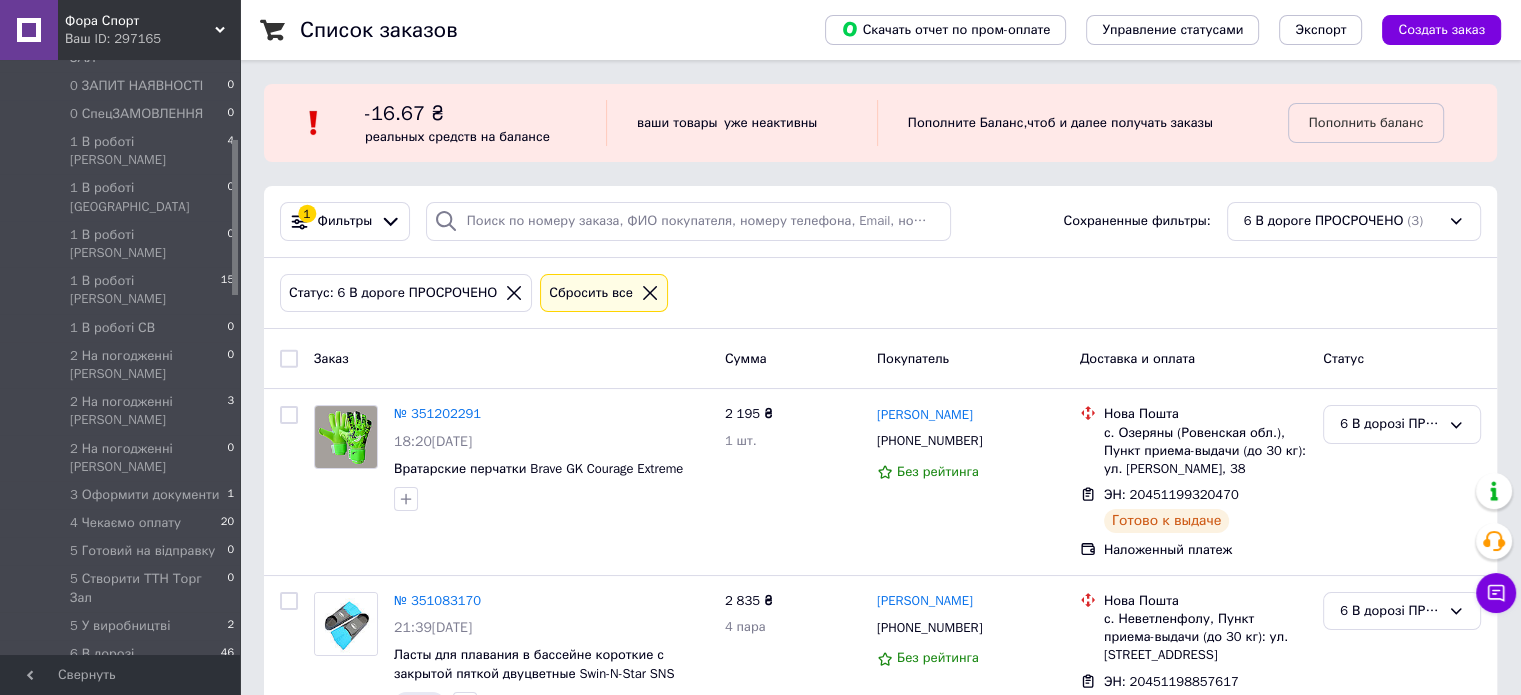 click on "6 В дорозі ПРОСТРОЧЕНО" at bounding box center (148, 691) 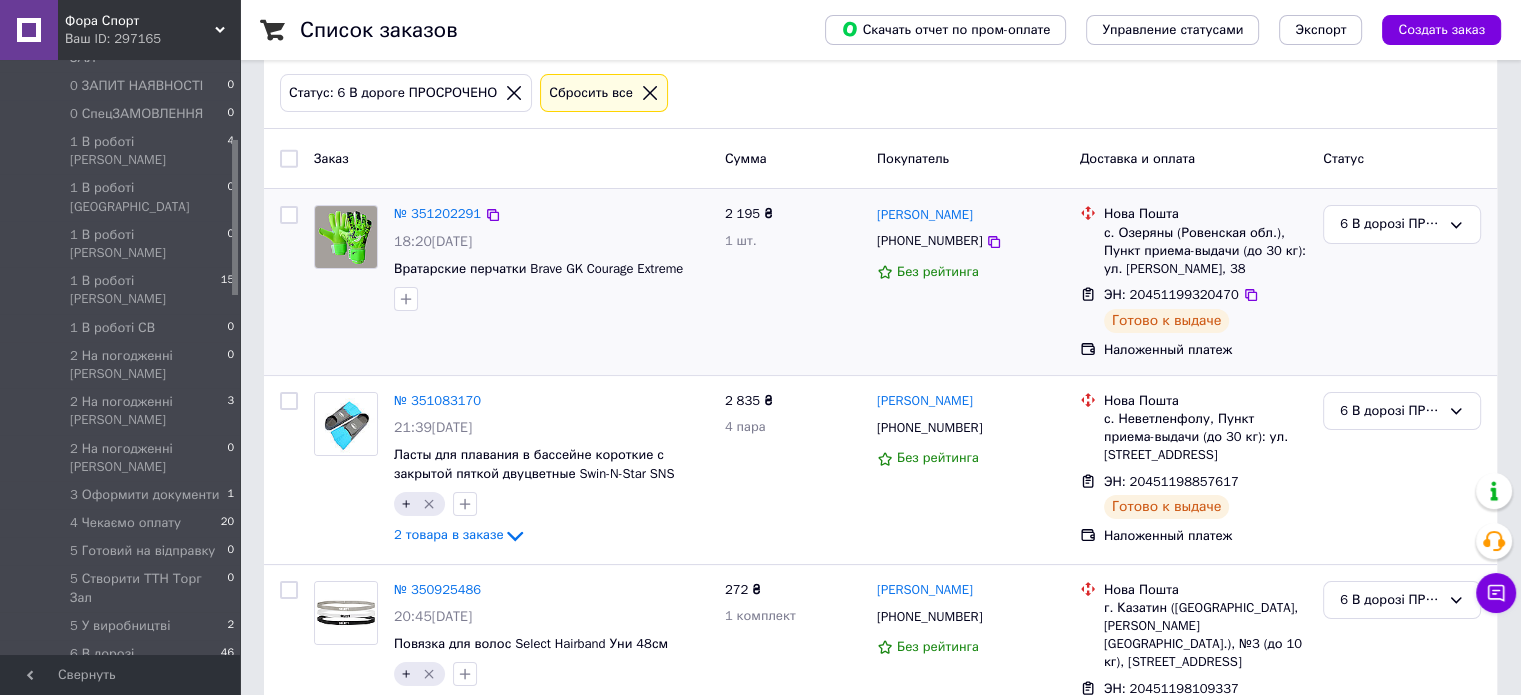 scroll, scrollTop: 277, scrollLeft: 0, axis: vertical 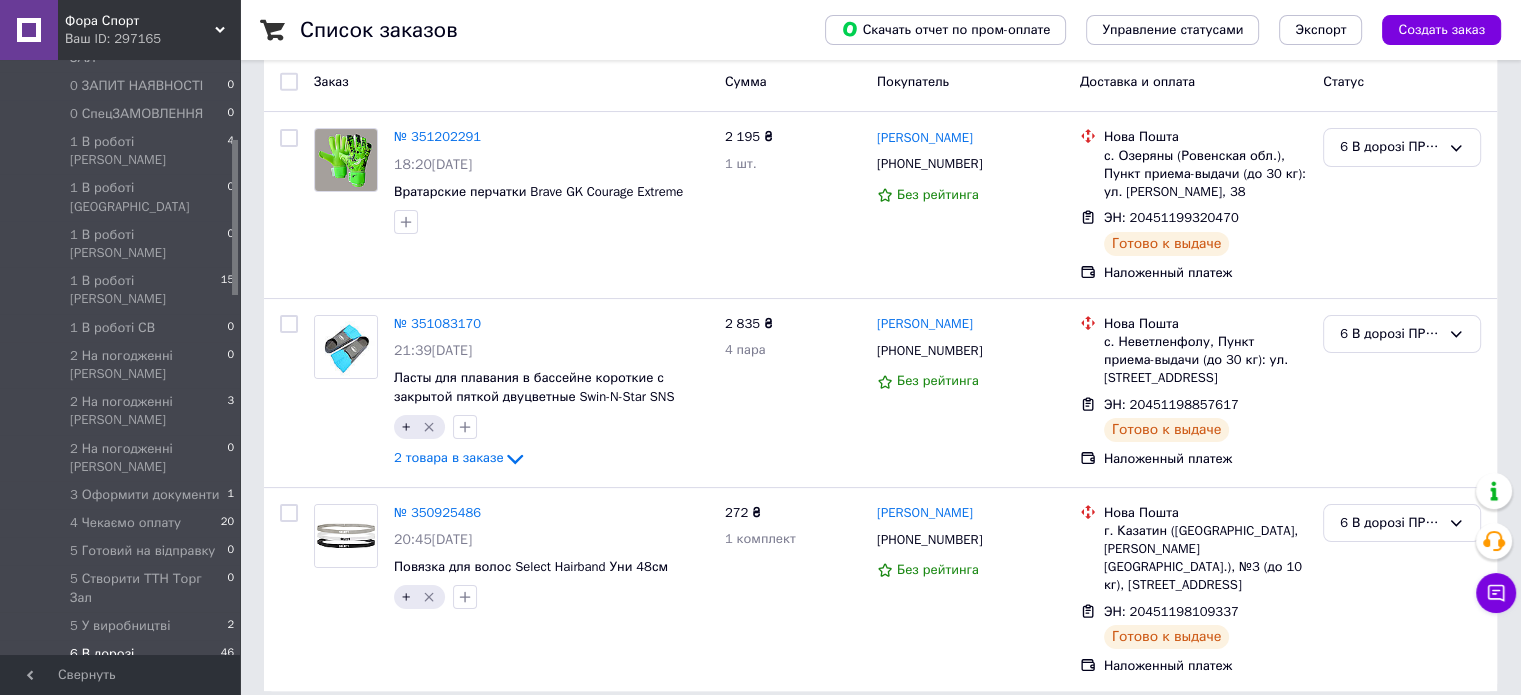 click on "6 В дорозі 46" at bounding box center (123, 654) 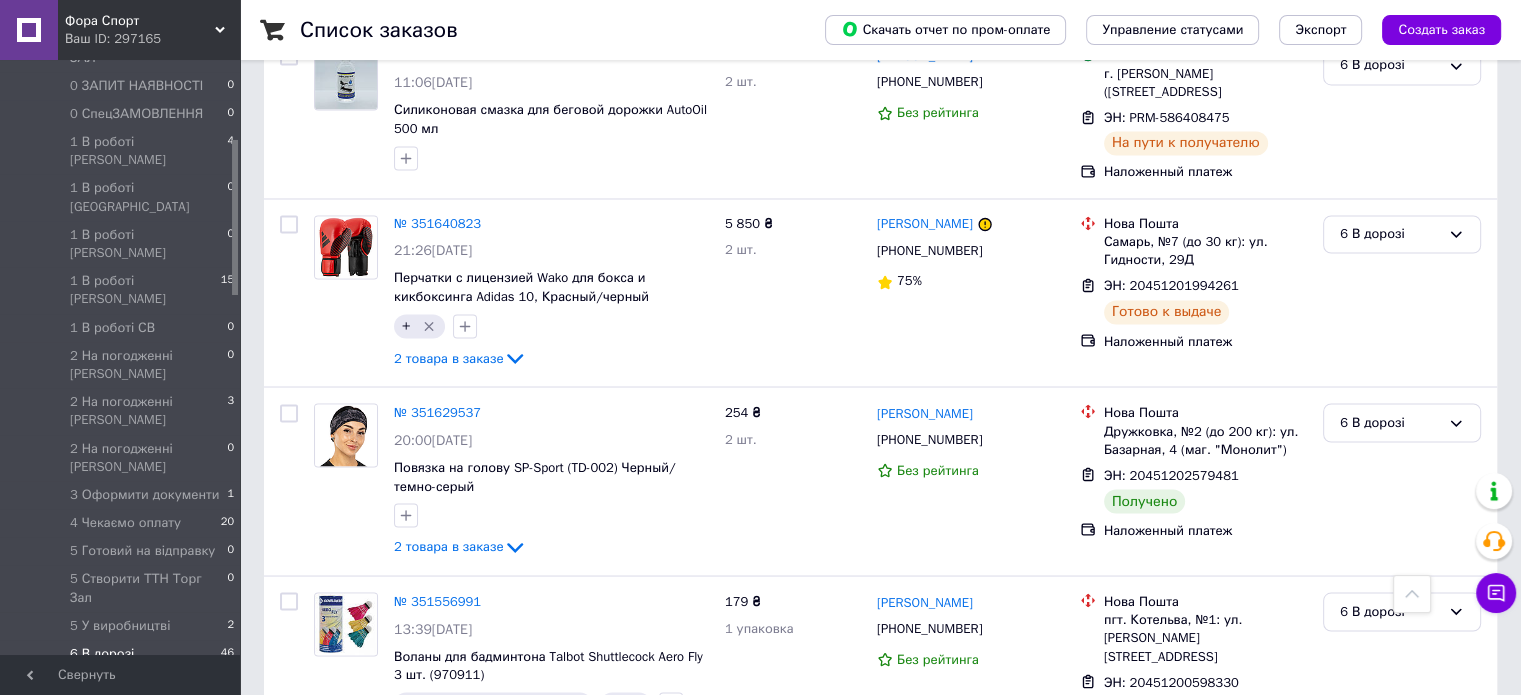 scroll, scrollTop: 3500, scrollLeft: 0, axis: vertical 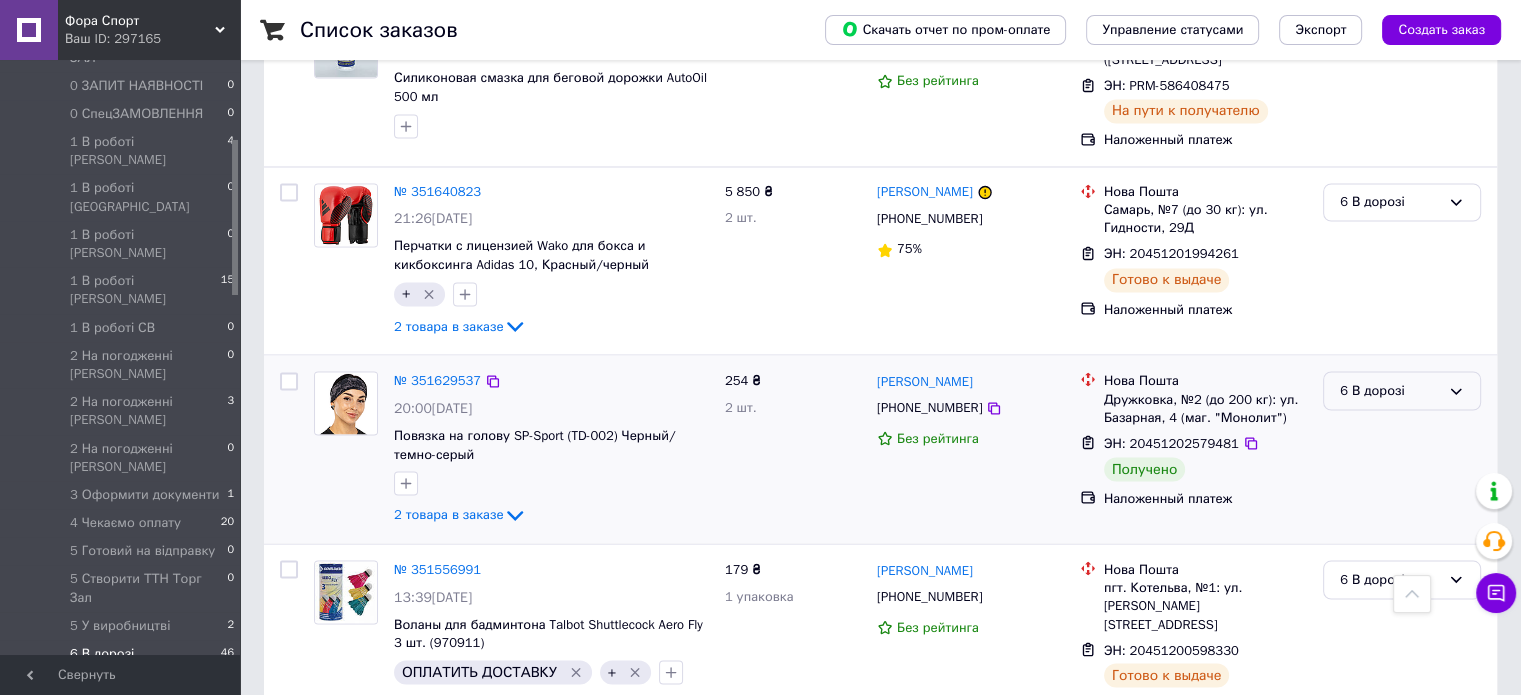 click on "6 В дорозі" at bounding box center (1402, 390) 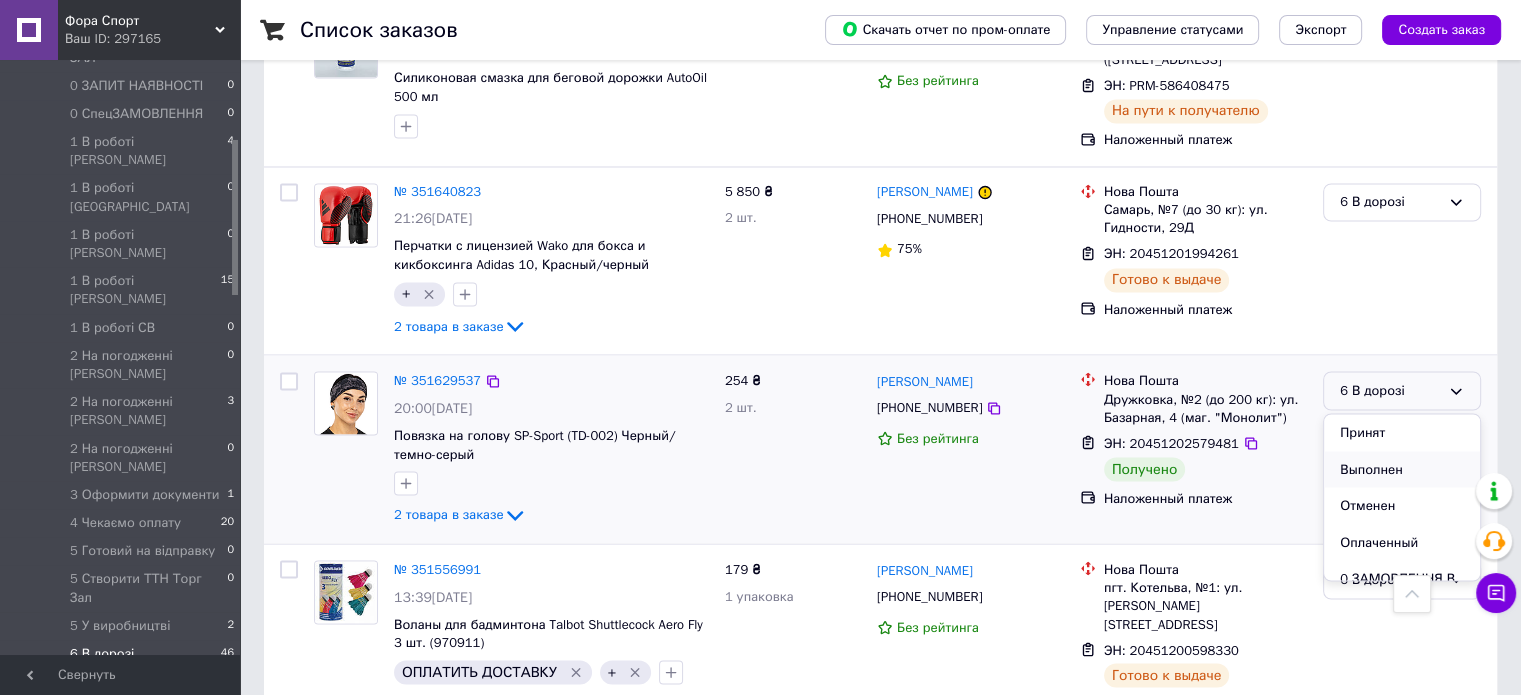 click on "Выполнен" at bounding box center (1402, 469) 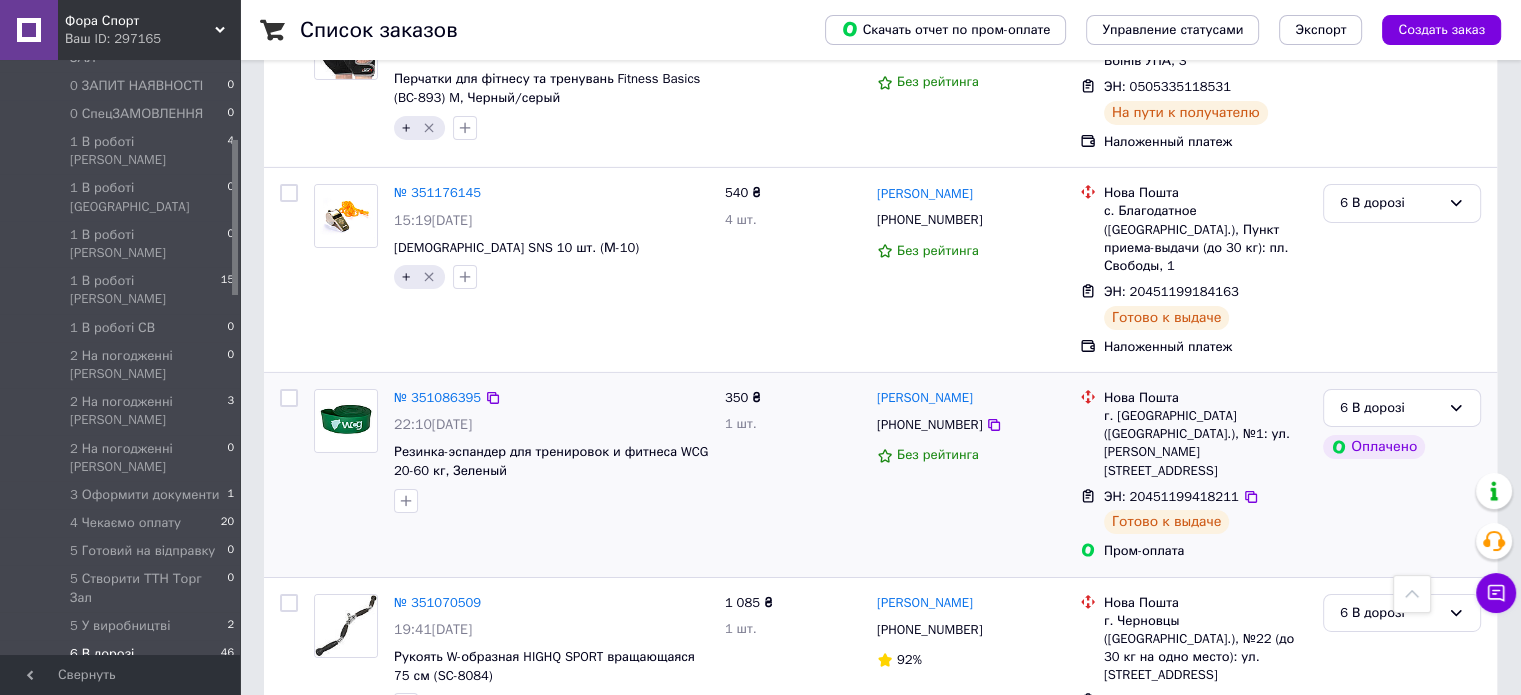 scroll, scrollTop: 6700, scrollLeft: 0, axis: vertical 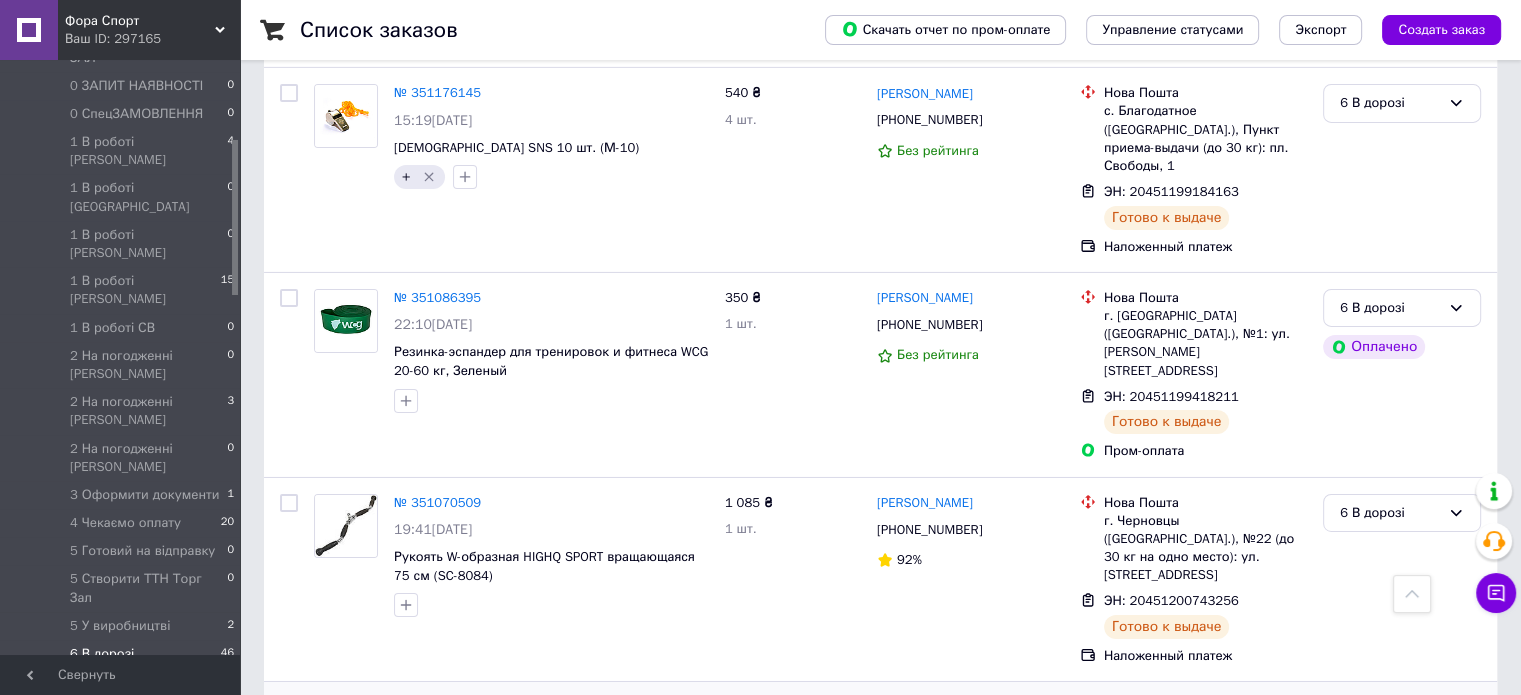 click on "6 В дорозі" at bounding box center [1390, 717] 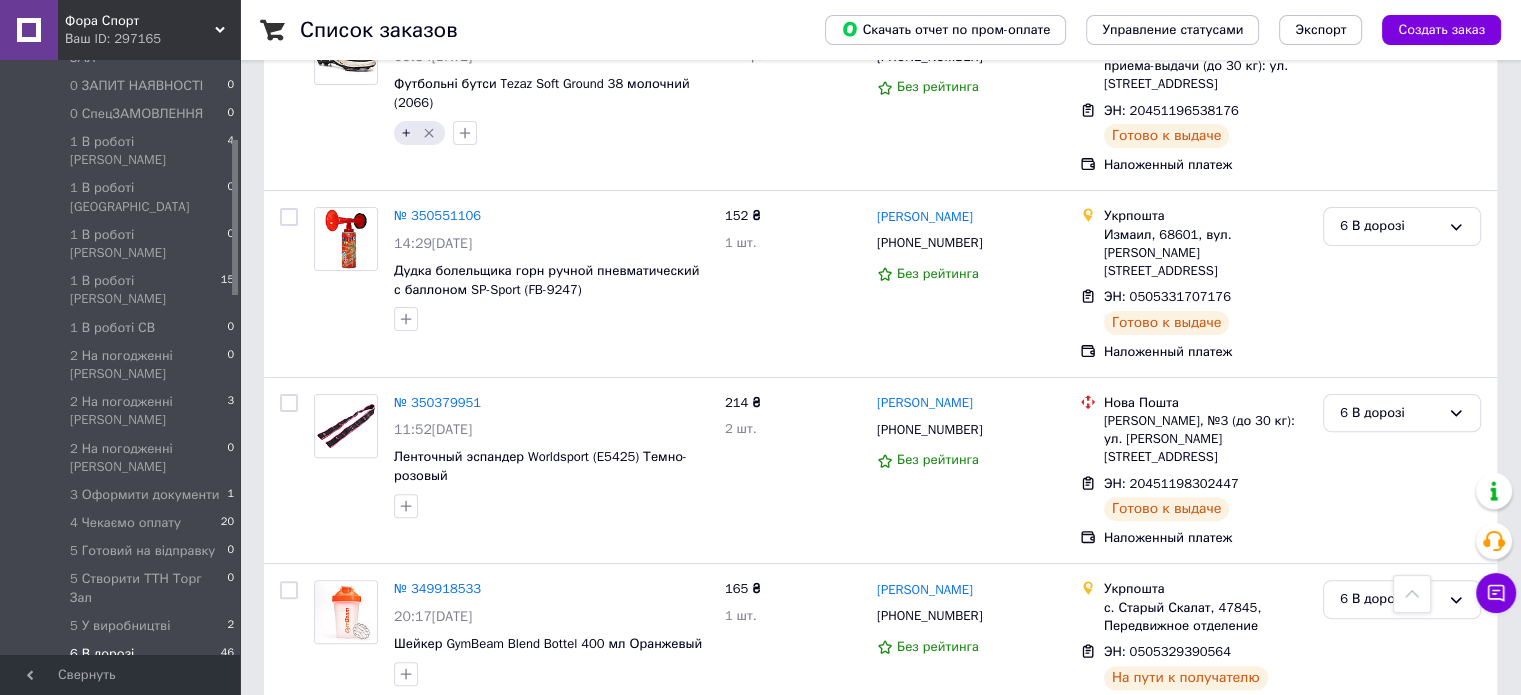 scroll, scrollTop: 8126, scrollLeft: 0, axis: vertical 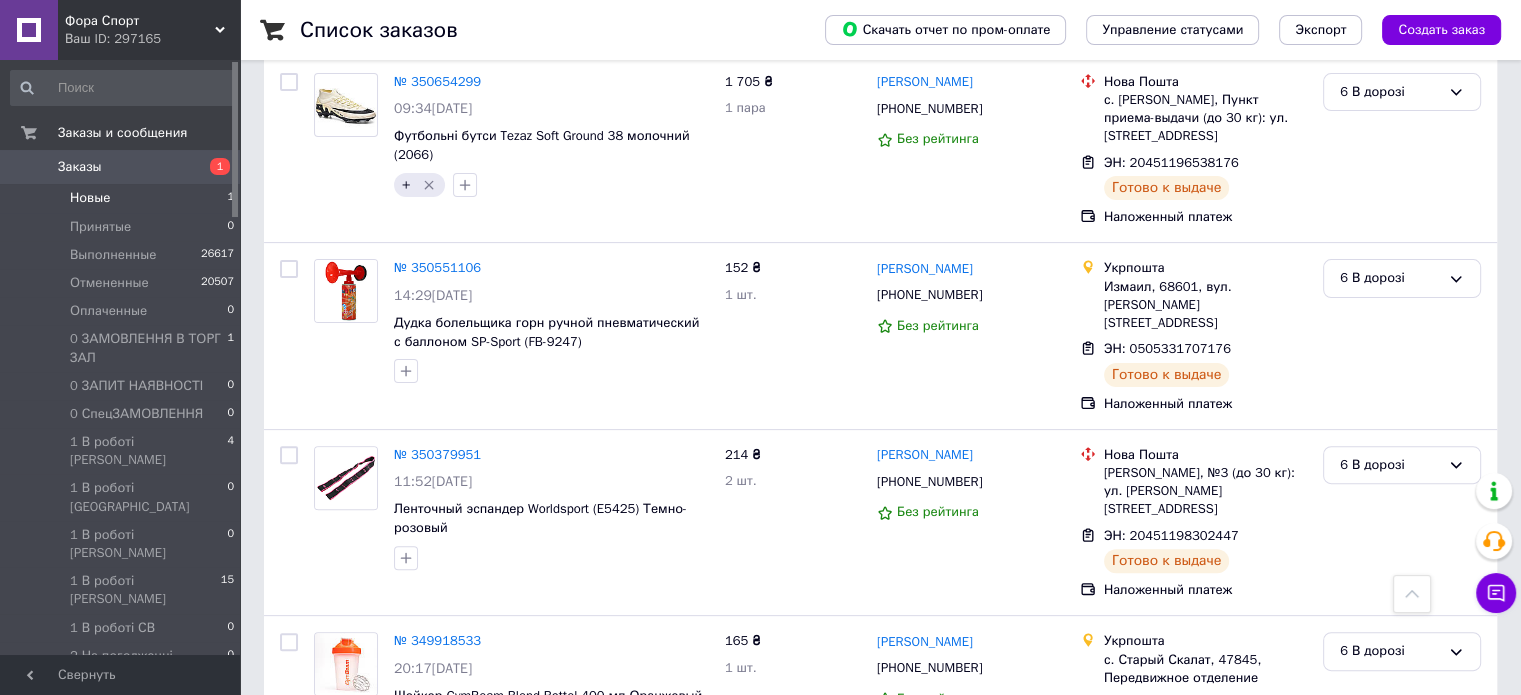 click on "Новые 1" at bounding box center [123, 198] 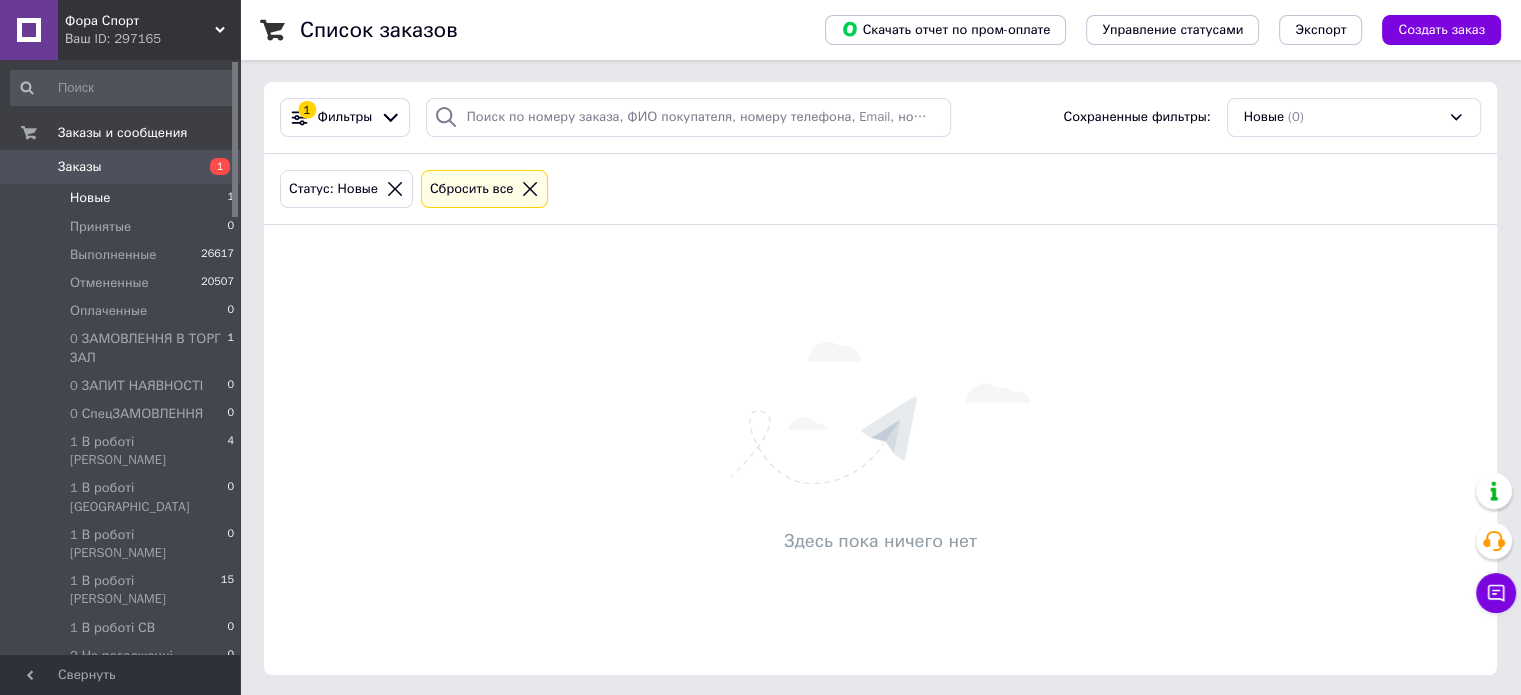 scroll, scrollTop: 107, scrollLeft: 0, axis: vertical 